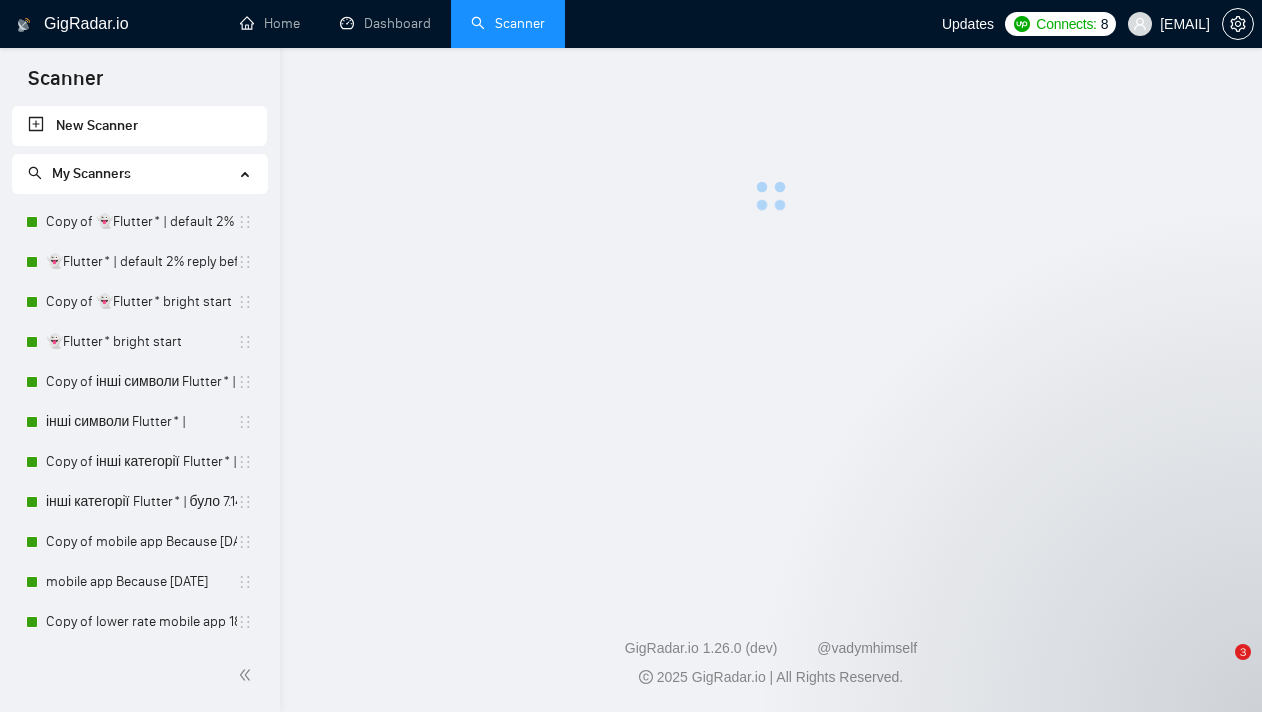 scroll, scrollTop: 0, scrollLeft: 0, axis: both 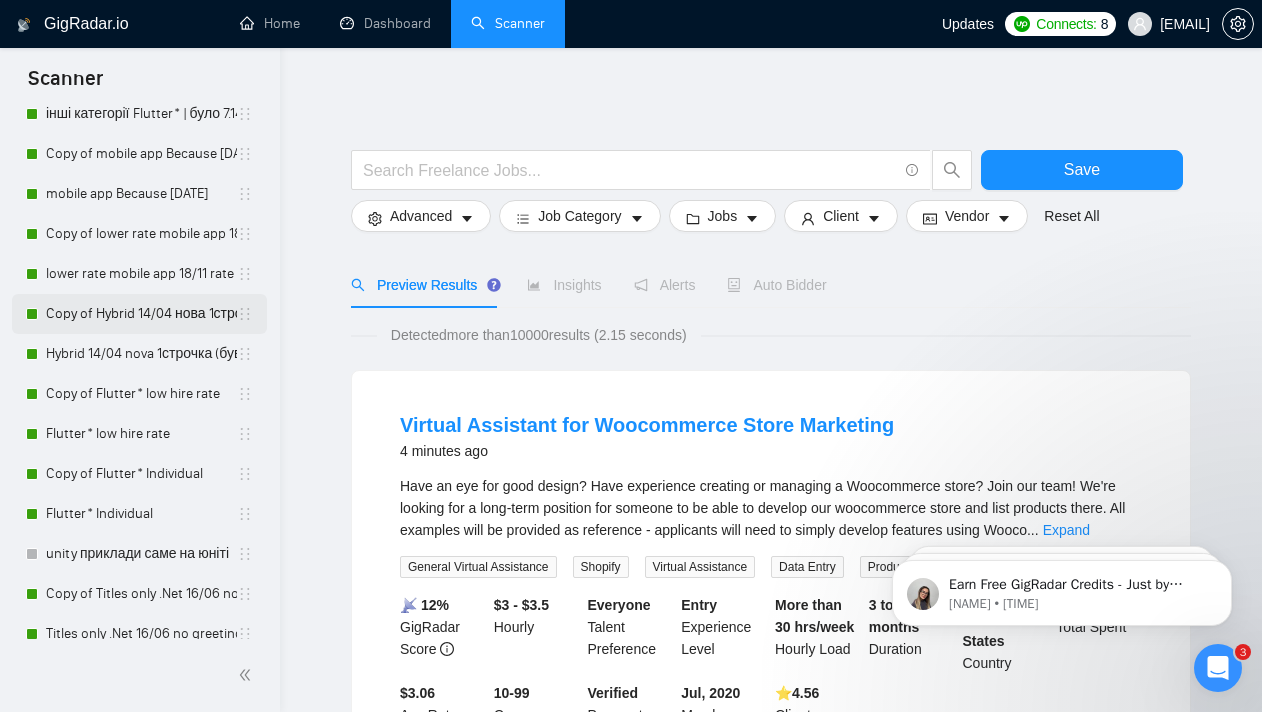 click on "Copy of Hybrid 14/04 нова 1строчка (був вью 6,25%)" at bounding box center [141, 314] 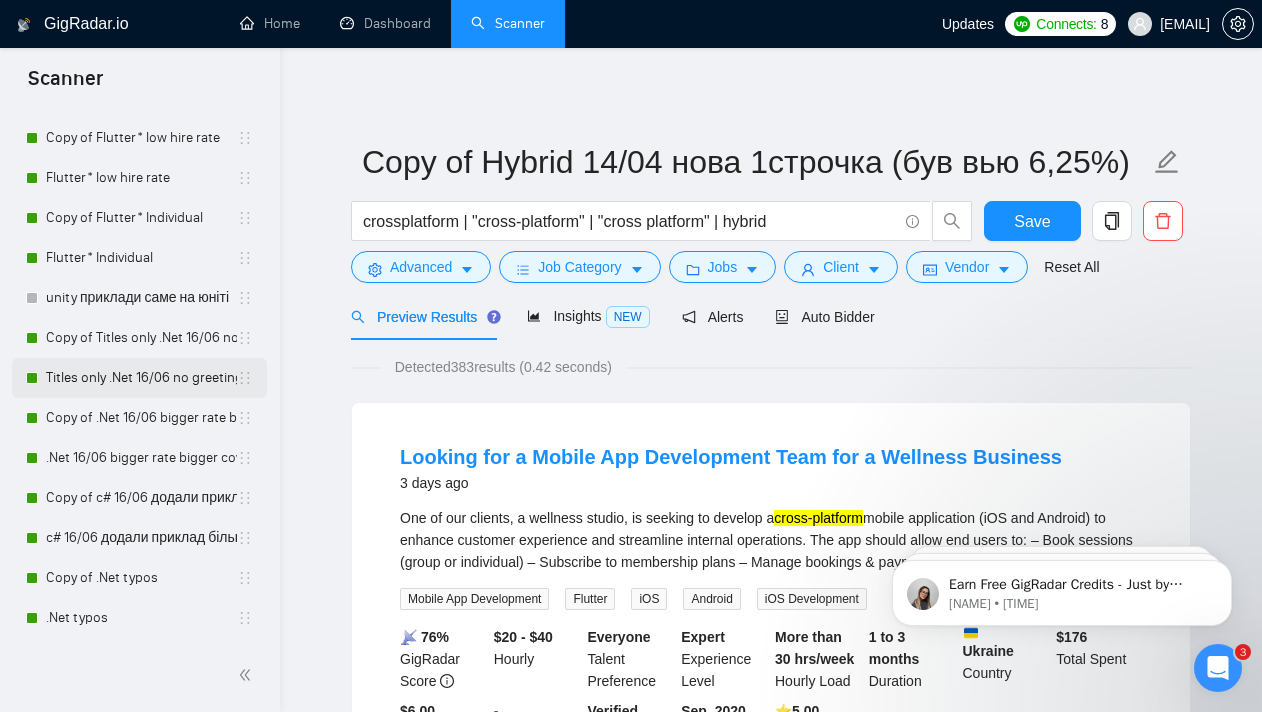 scroll, scrollTop: 654, scrollLeft: 0, axis: vertical 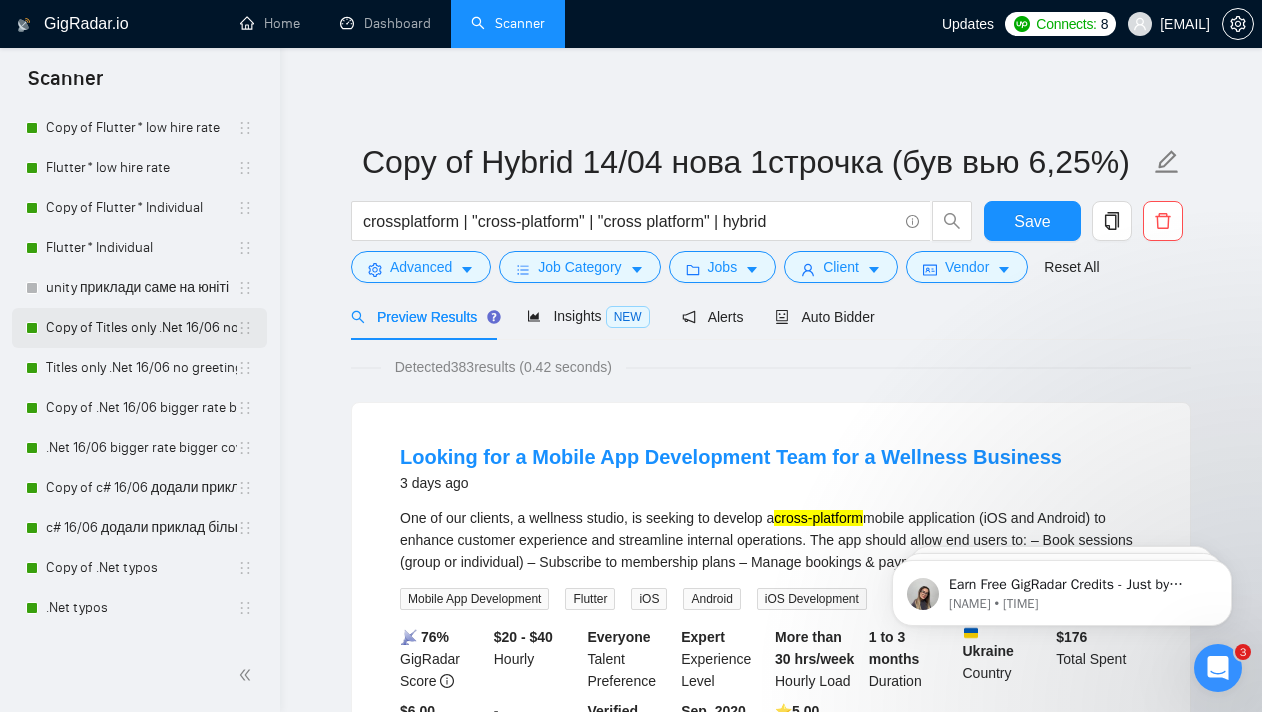 click on "Copy of Titles only .Net 16/06 no greetings" at bounding box center [141, 328] 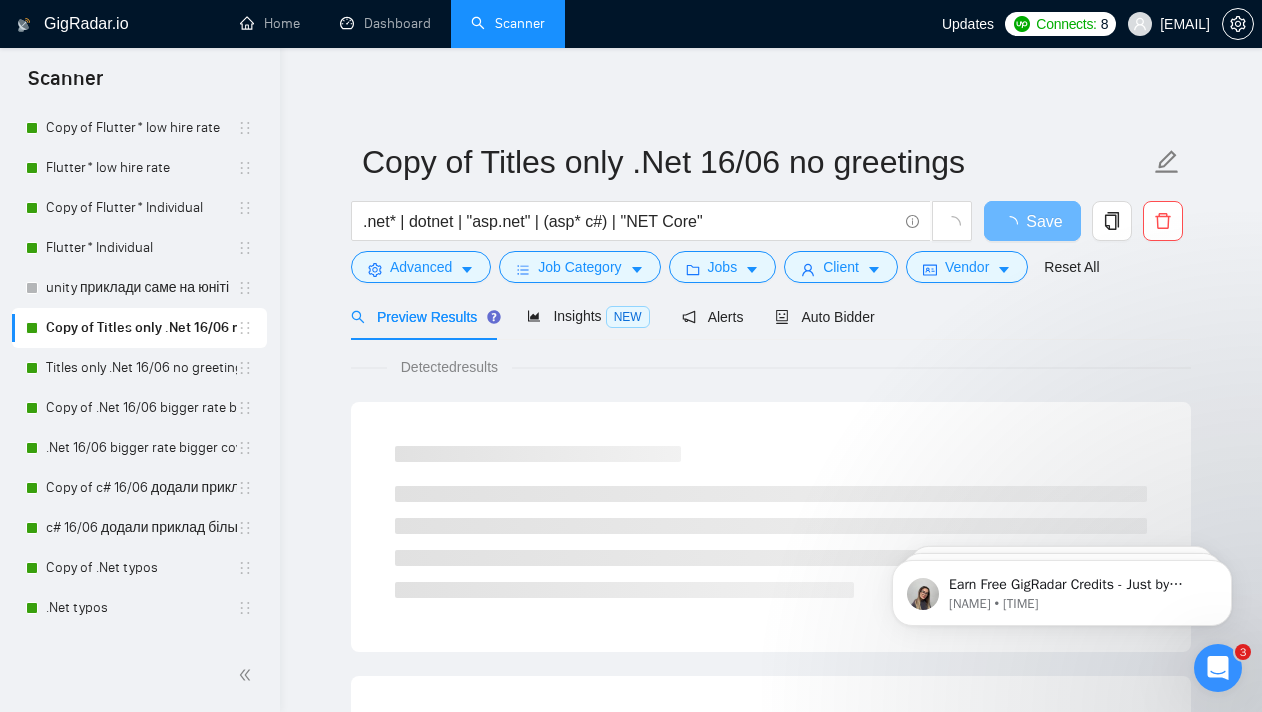 click on "Bidding - Auto Bidding Enabled" at bounding box center (144, 335) 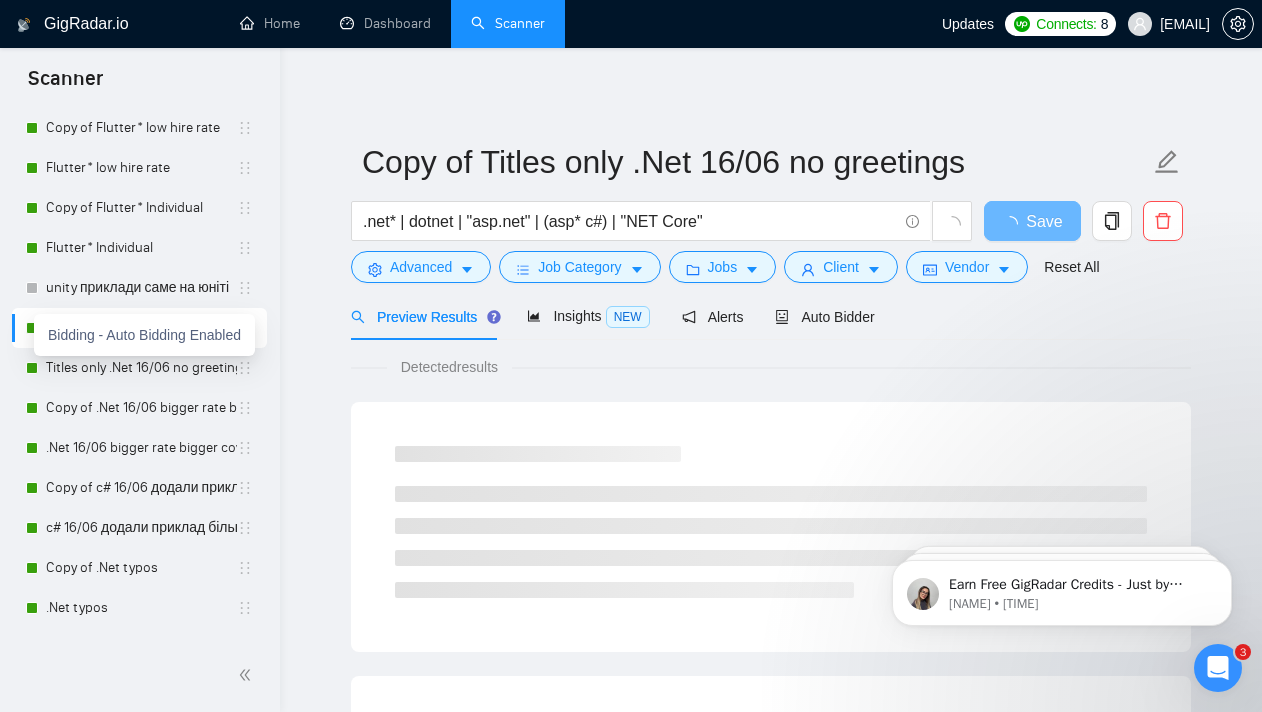 click on "Bidding - Auto Bidding Enabled" at bounding box center [144, 335] 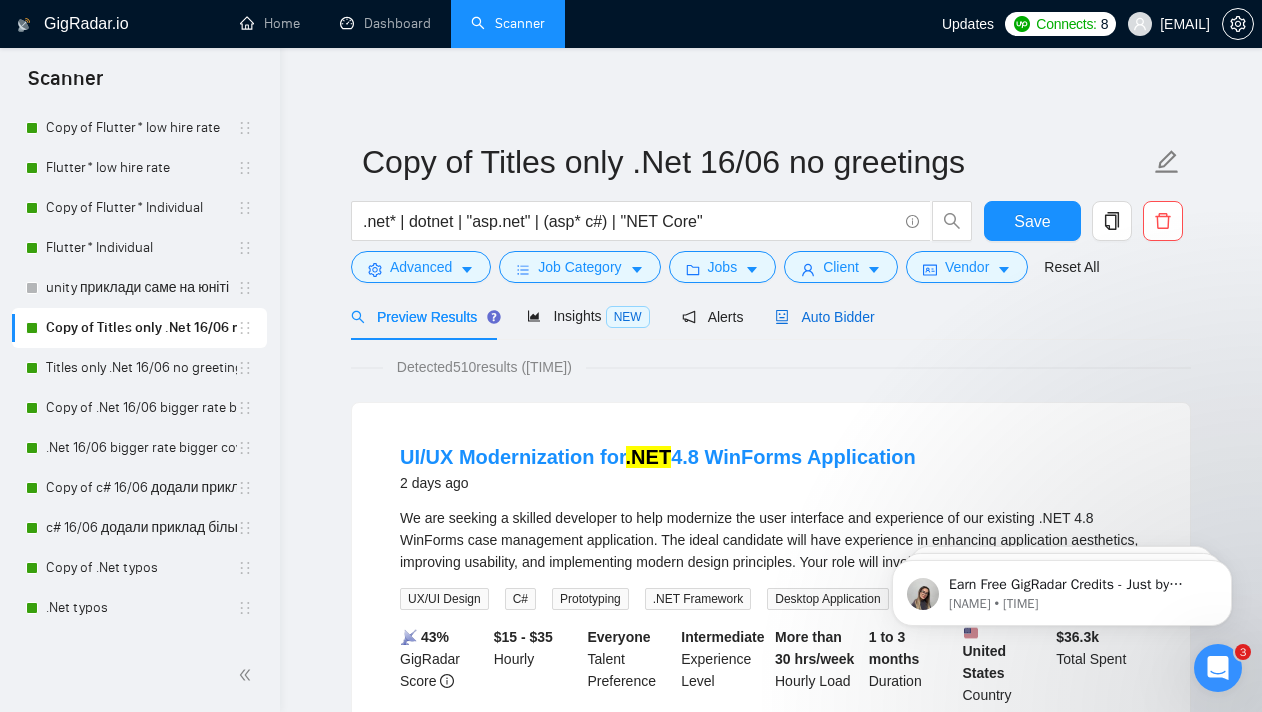 click on "Auto Bidder" at bounding box center (824, 317) 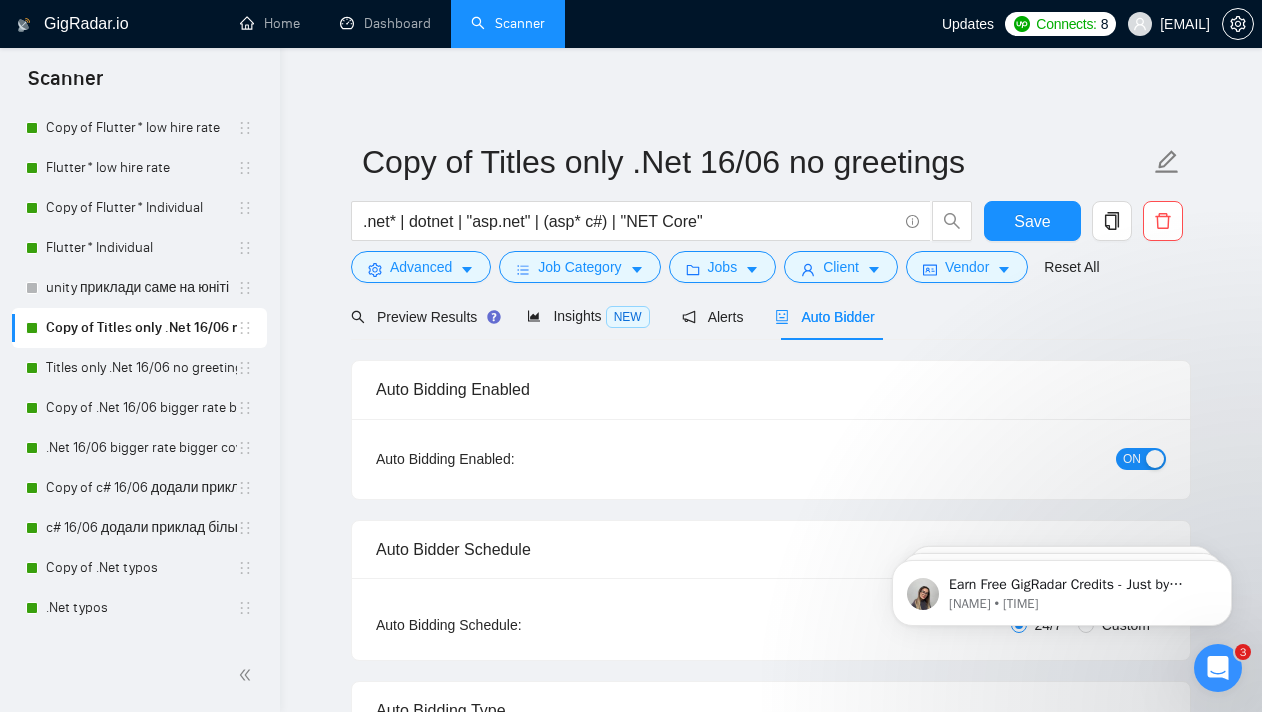 click at bounding box center [1155, 459] 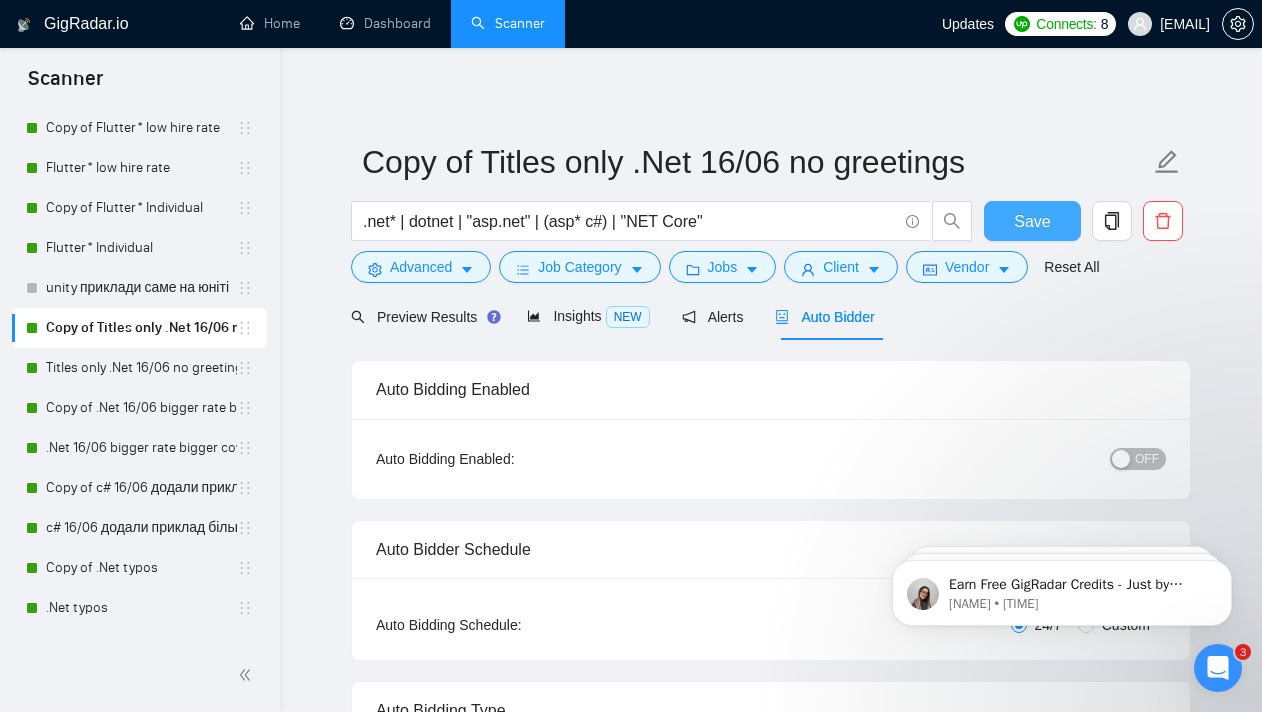 click on "Save" at bounding box center (1032, 221) 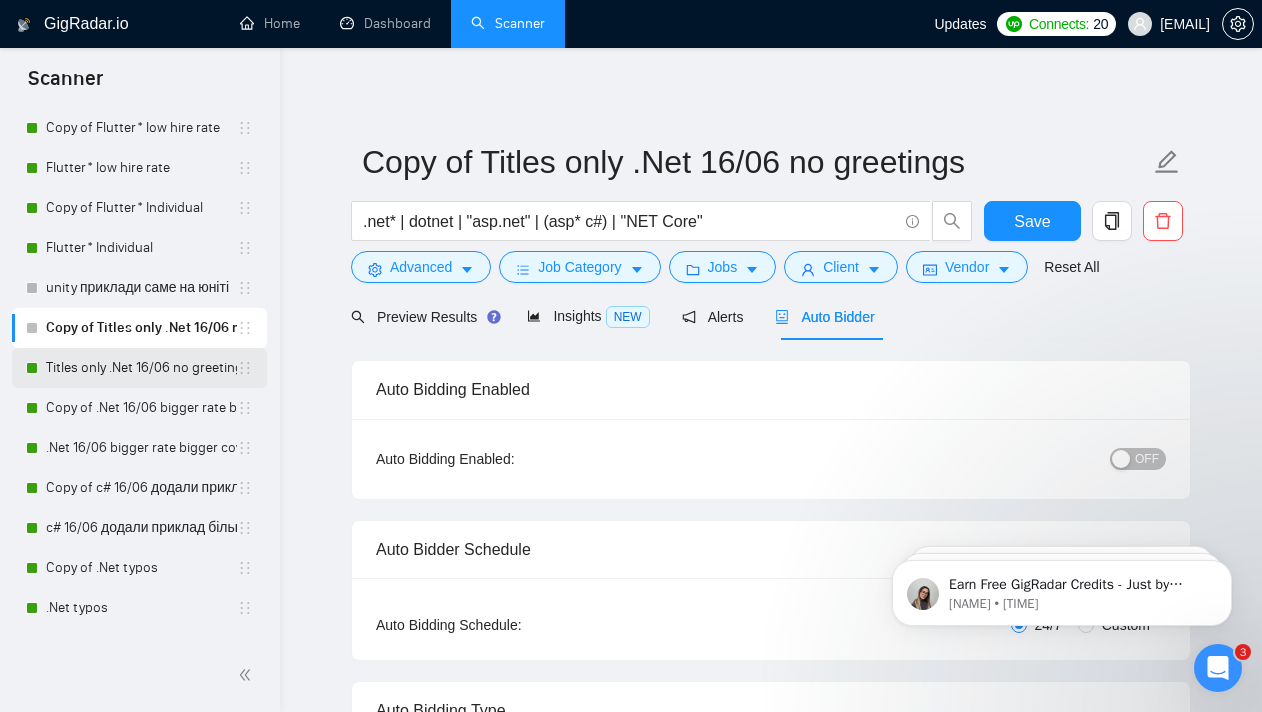 click on "Titles only .Net 16/06 no greetings" at bounding box center (141, 368) 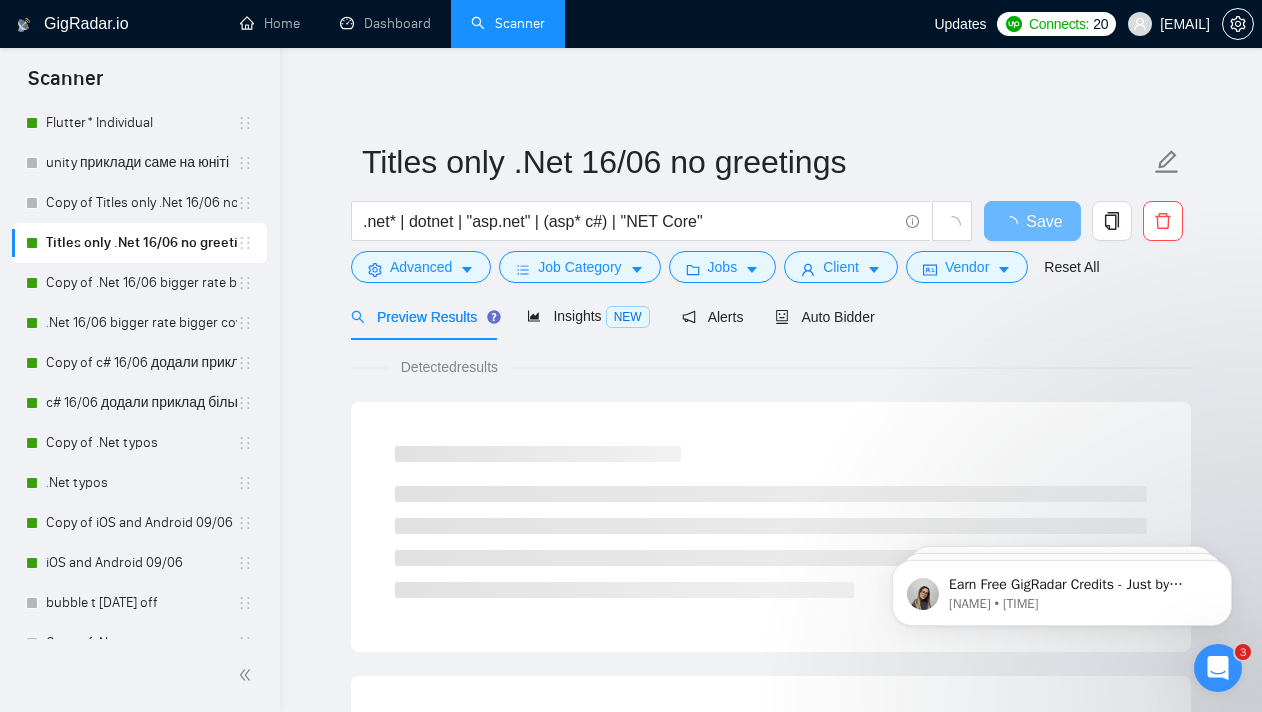 scroll, scrollTop: 774, scrollLeft: 0, axis: vertical 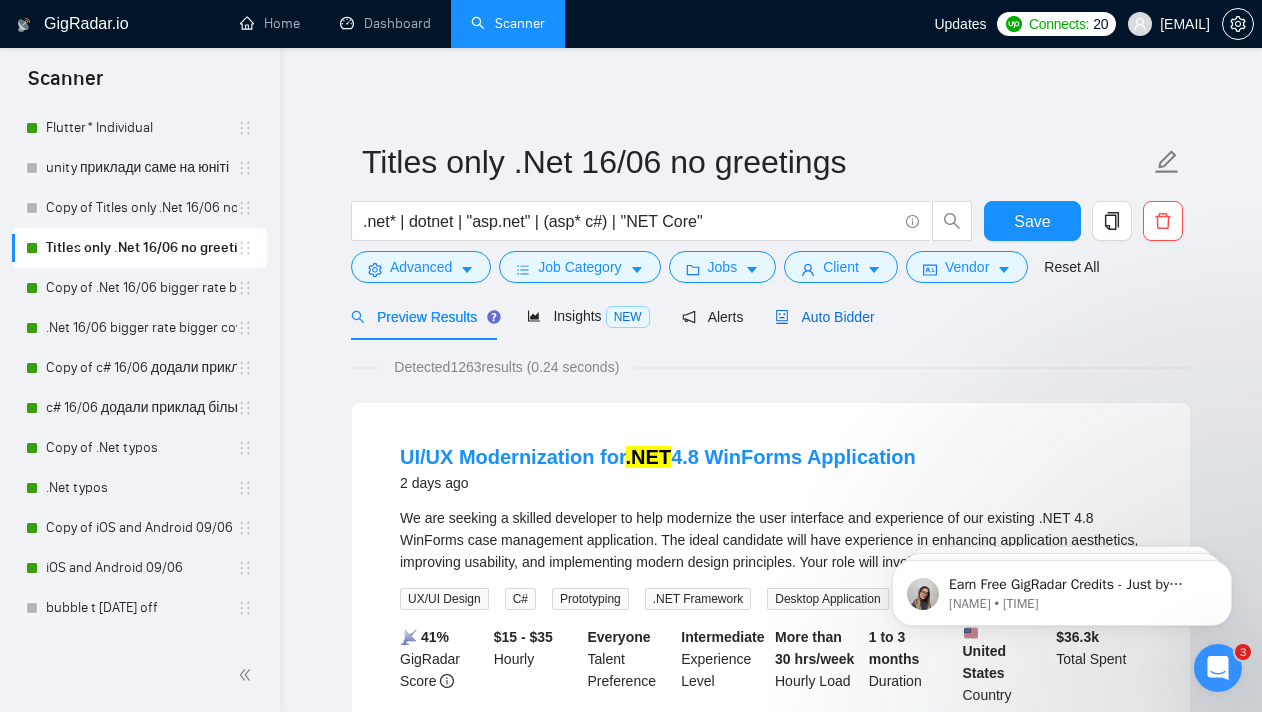 click on "Auto Bidder" at bounding box center (824, 317) 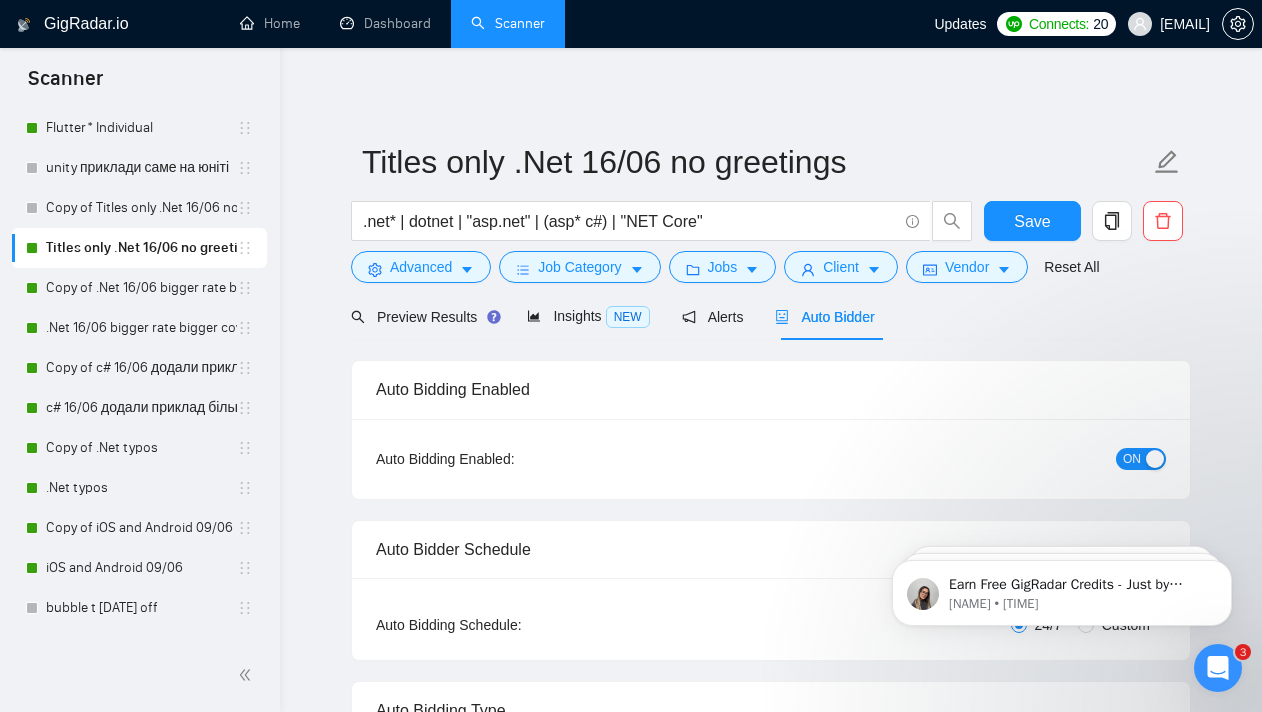click on "ON" at bounding box center (1141, 459) 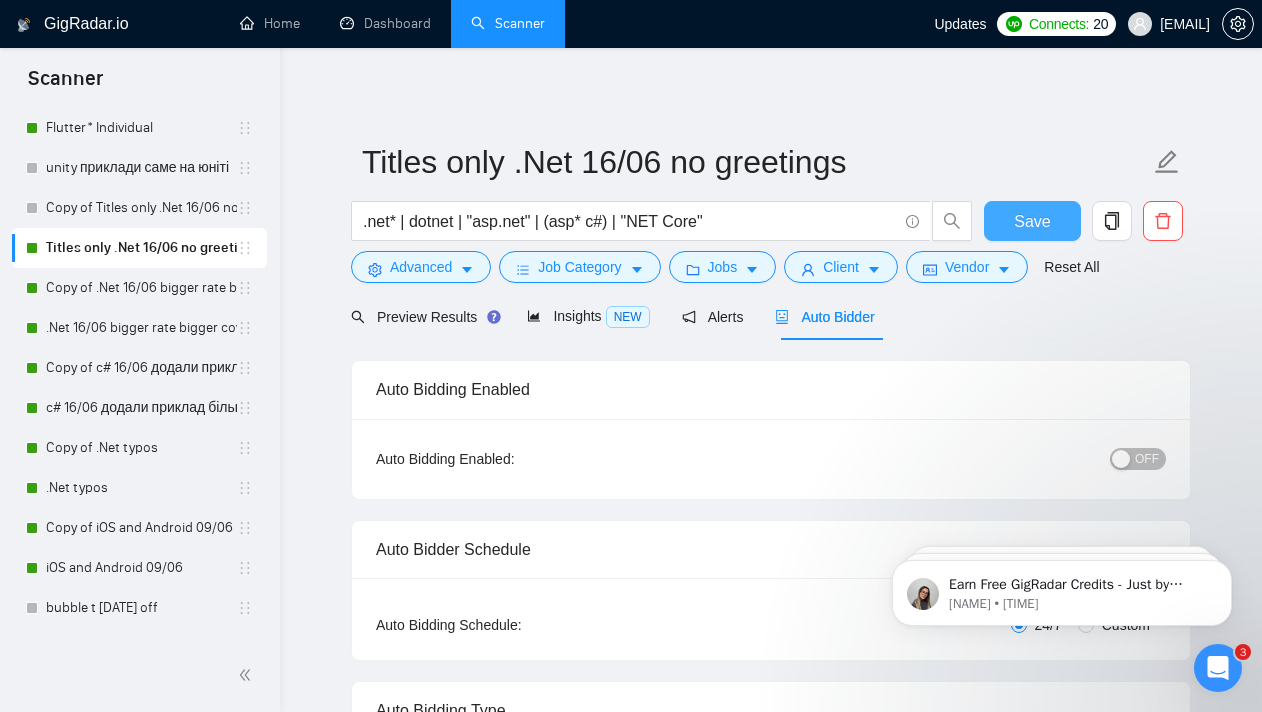 click on "Save" at bounding box center (1032, 221) 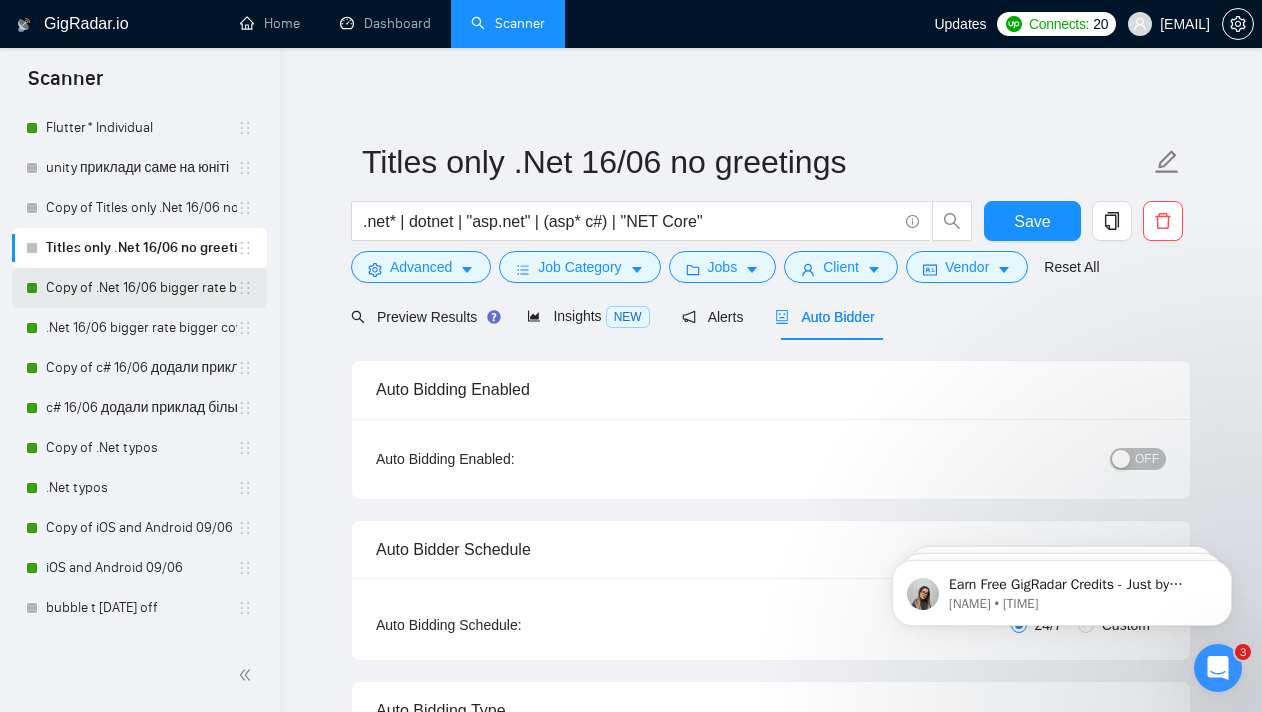 click on "Copy of .Net 16/06 bigger rate bigger cover" at bounding box center [141, 288] 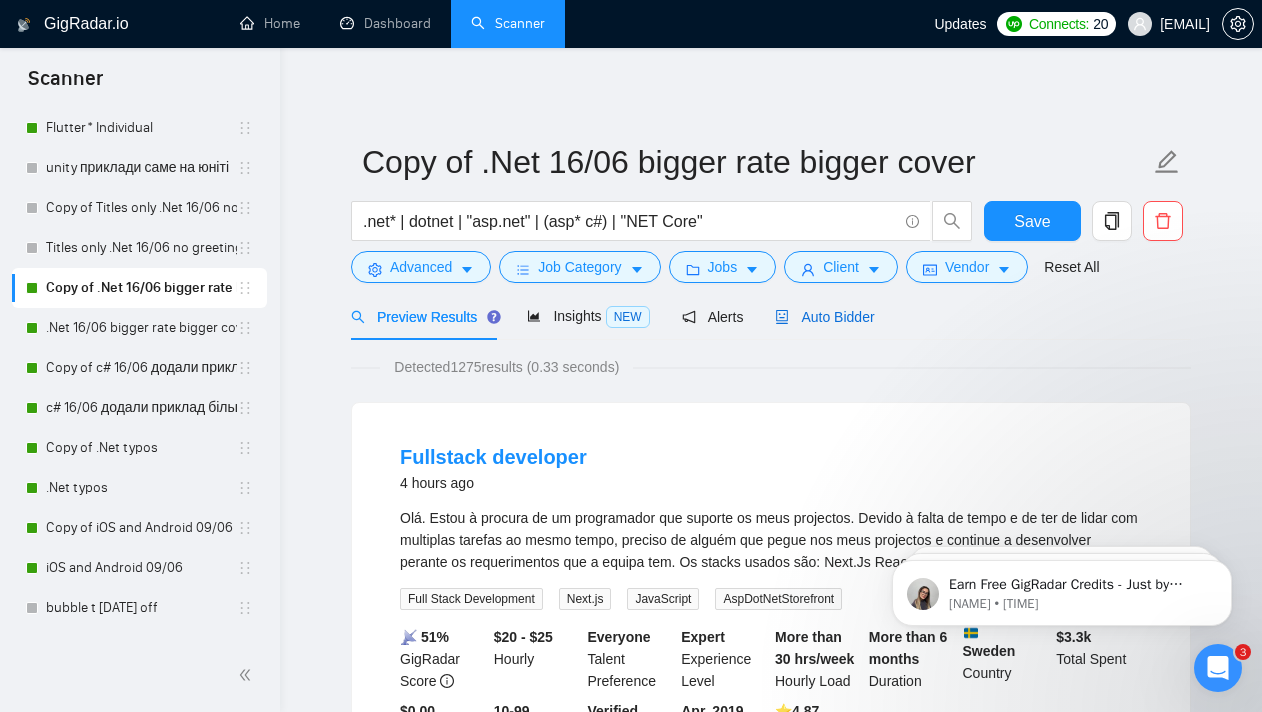 click on "Auto Bidder" at bounding box center (824, 317) 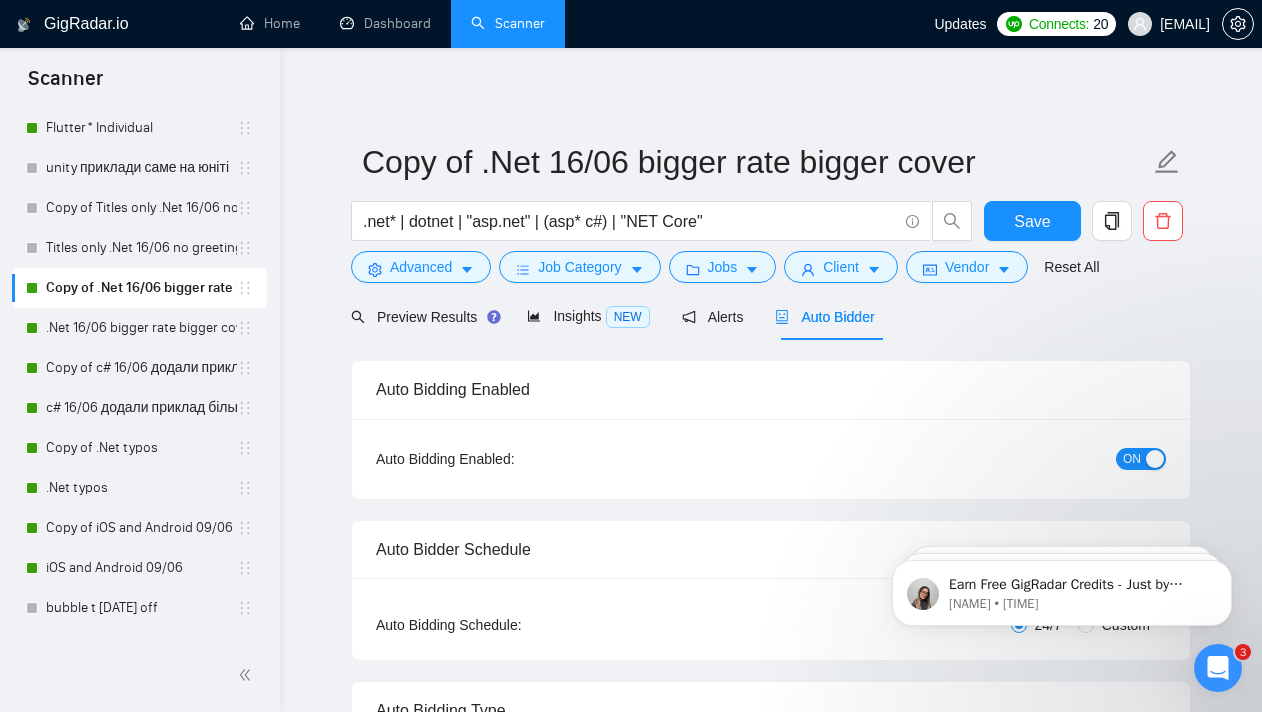 click at bounding box center [1155, 459] 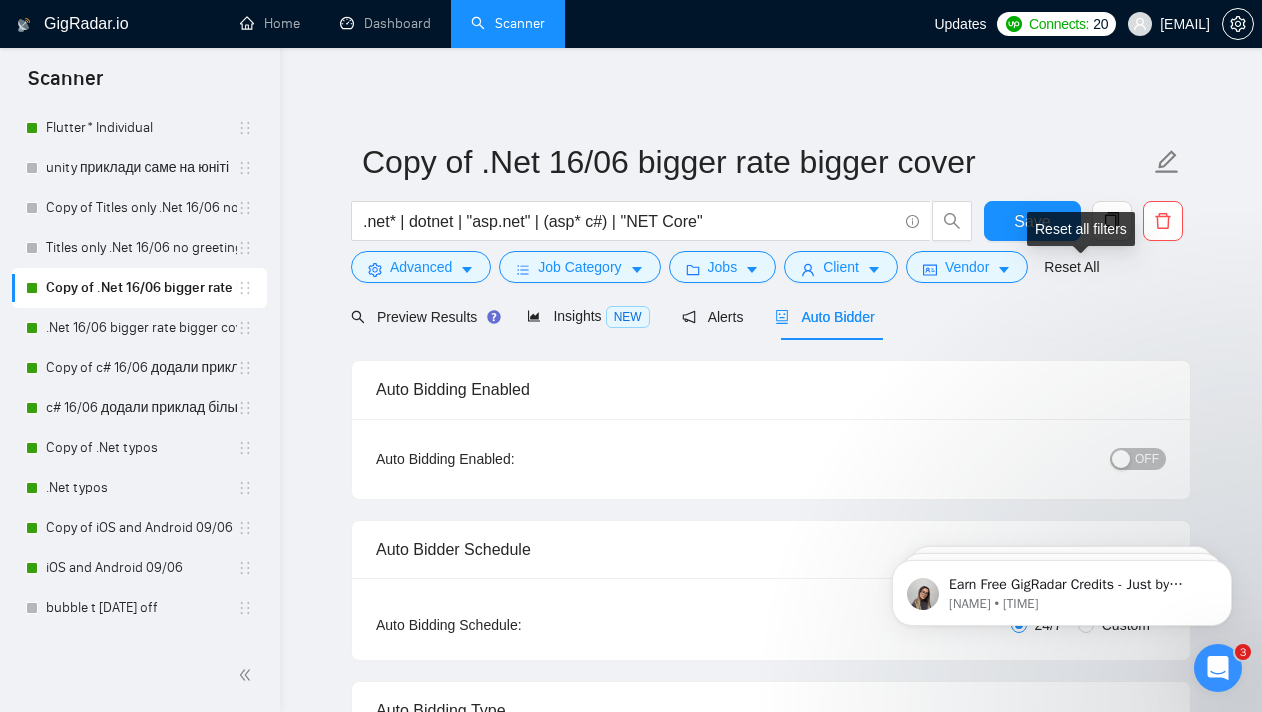 click on "Reset all filters" at bounding box center [1081, 229] 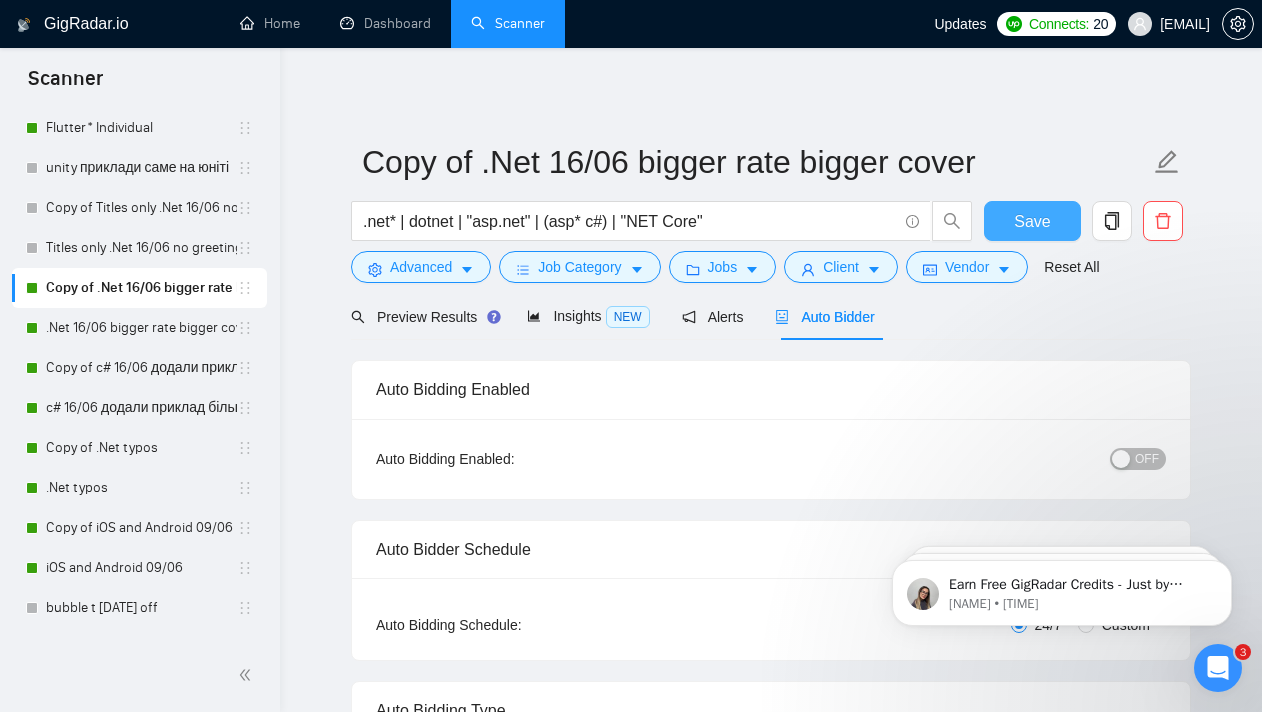 click on "Save" at bounding box center (1032, 221) 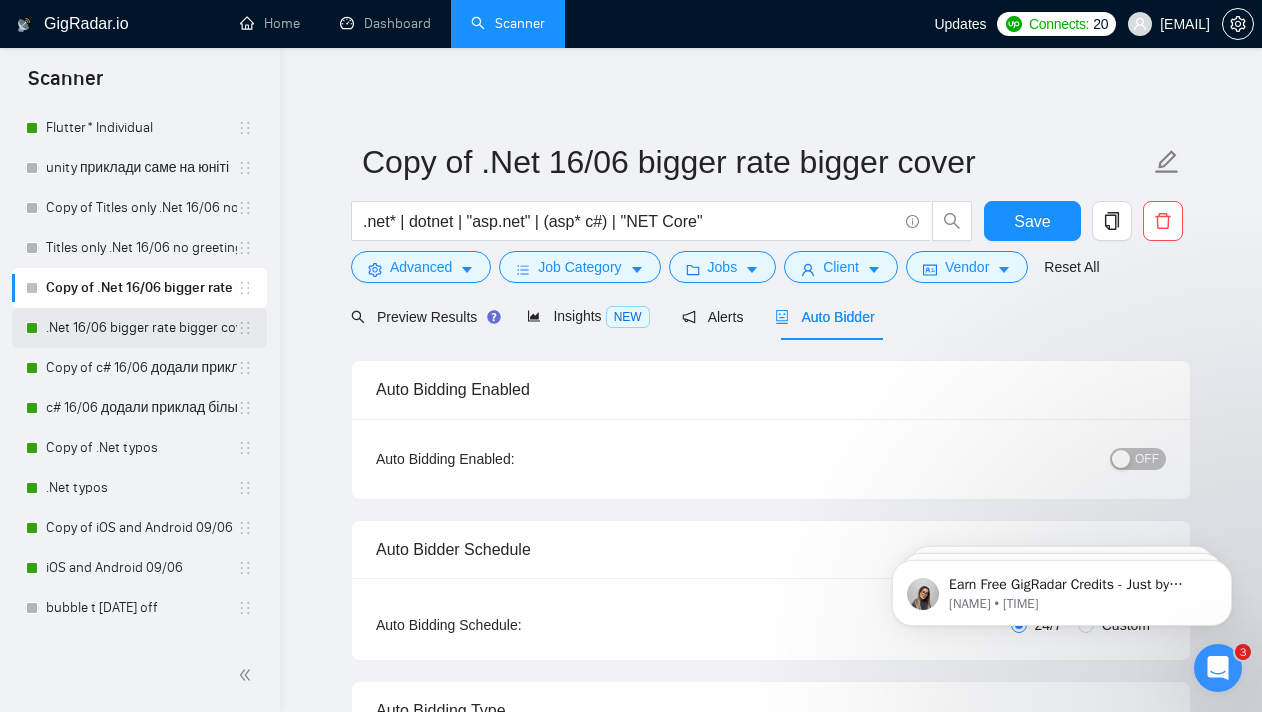click on ".Net 16/06 bigger rate bigger cover" at bounding box center [141, 328] 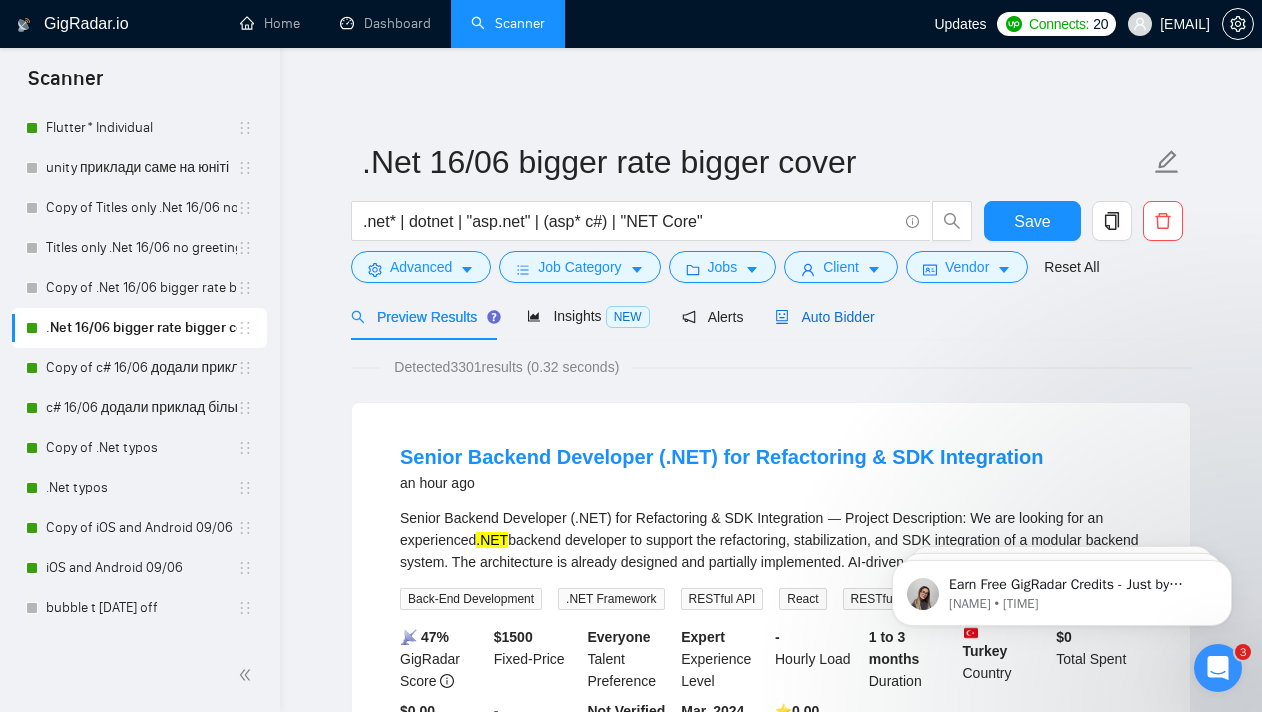 click on "Auto Bidder" at bounding box center [824, 317] 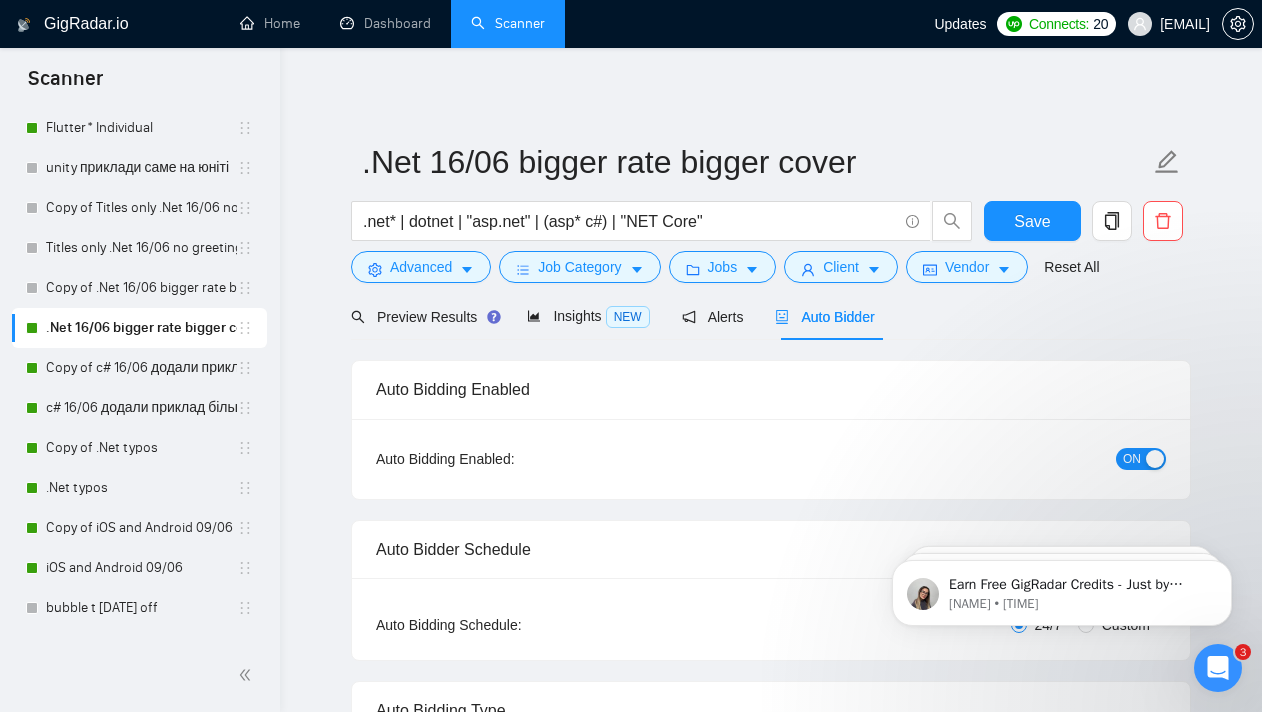 type 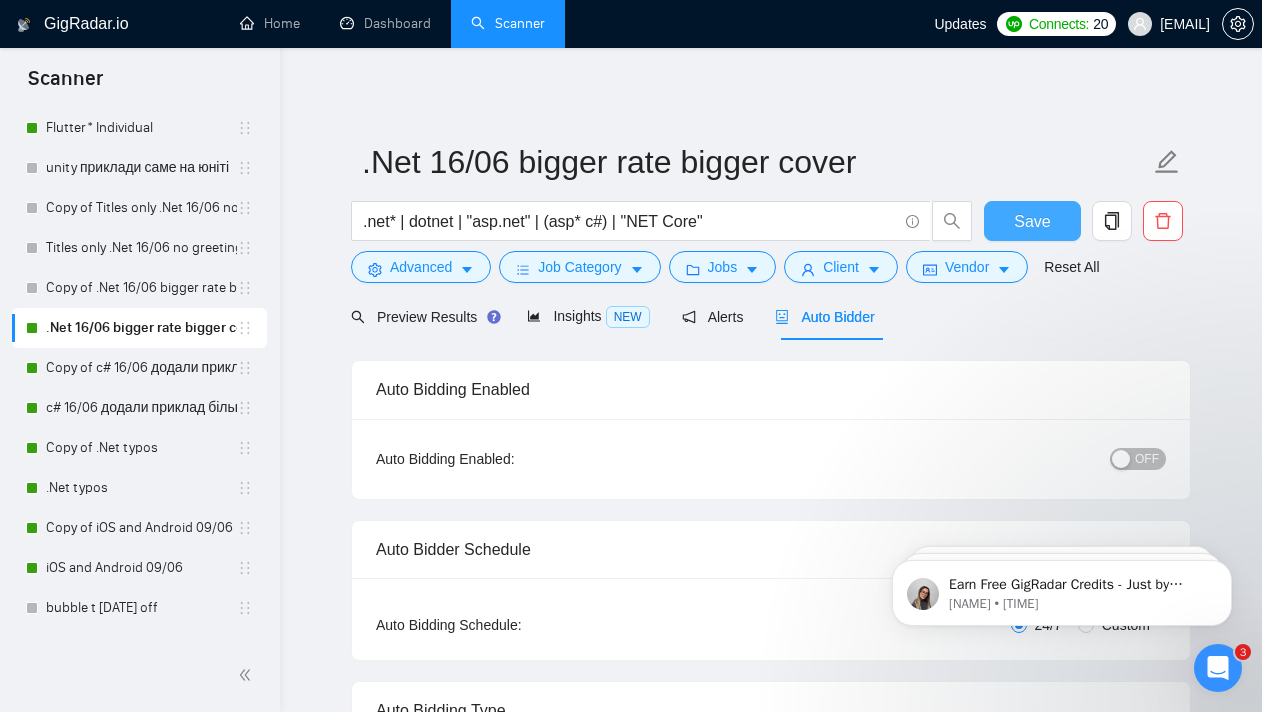 click on "Save" at bounding box center (1032, 221) 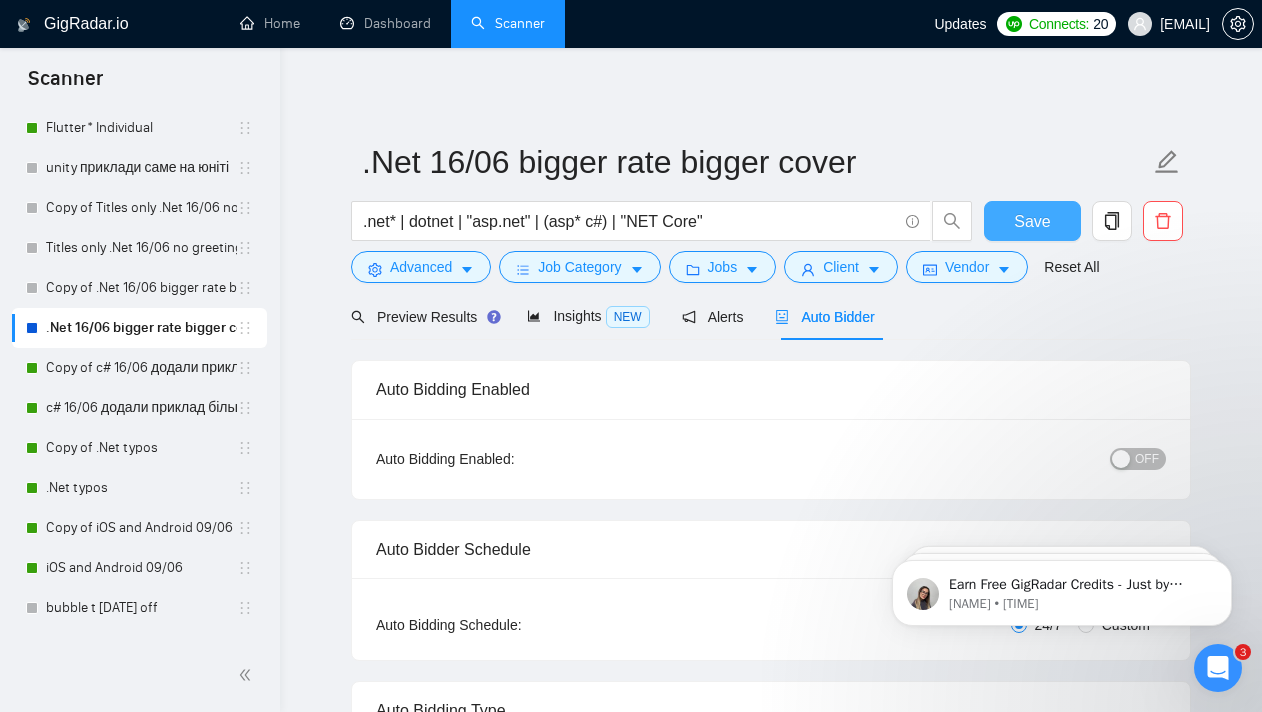 type 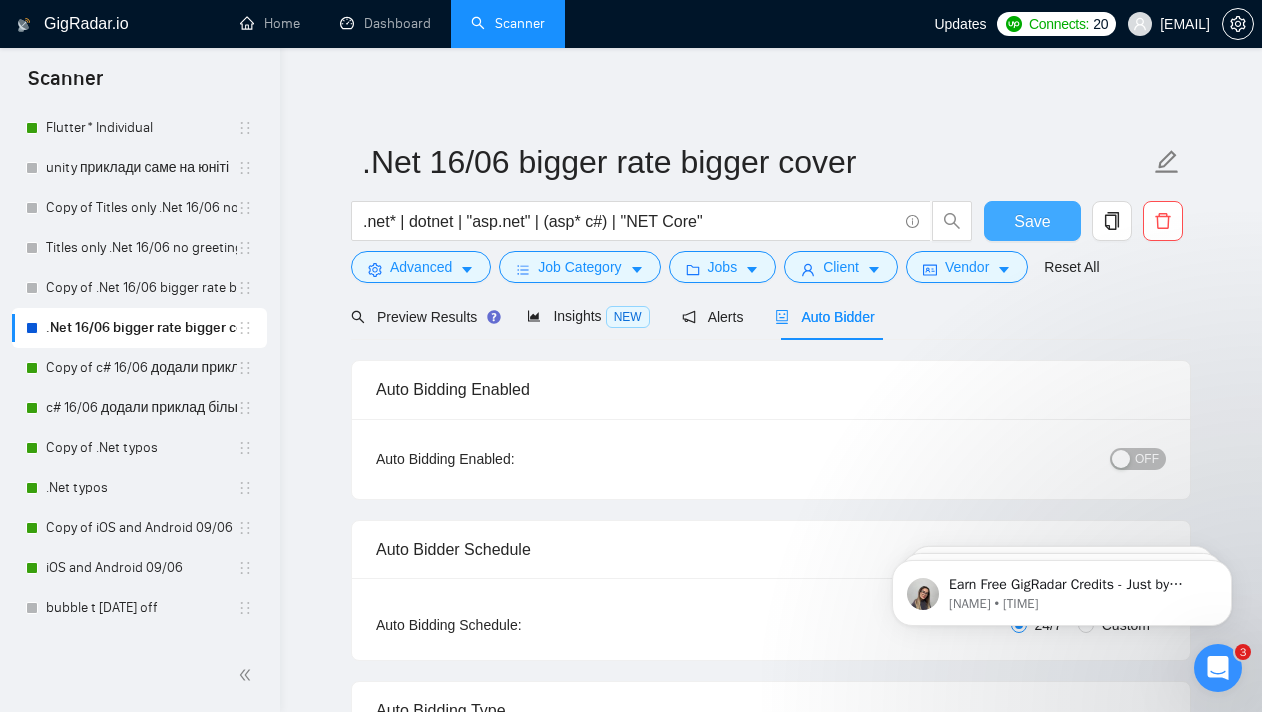 checkbox on "true" 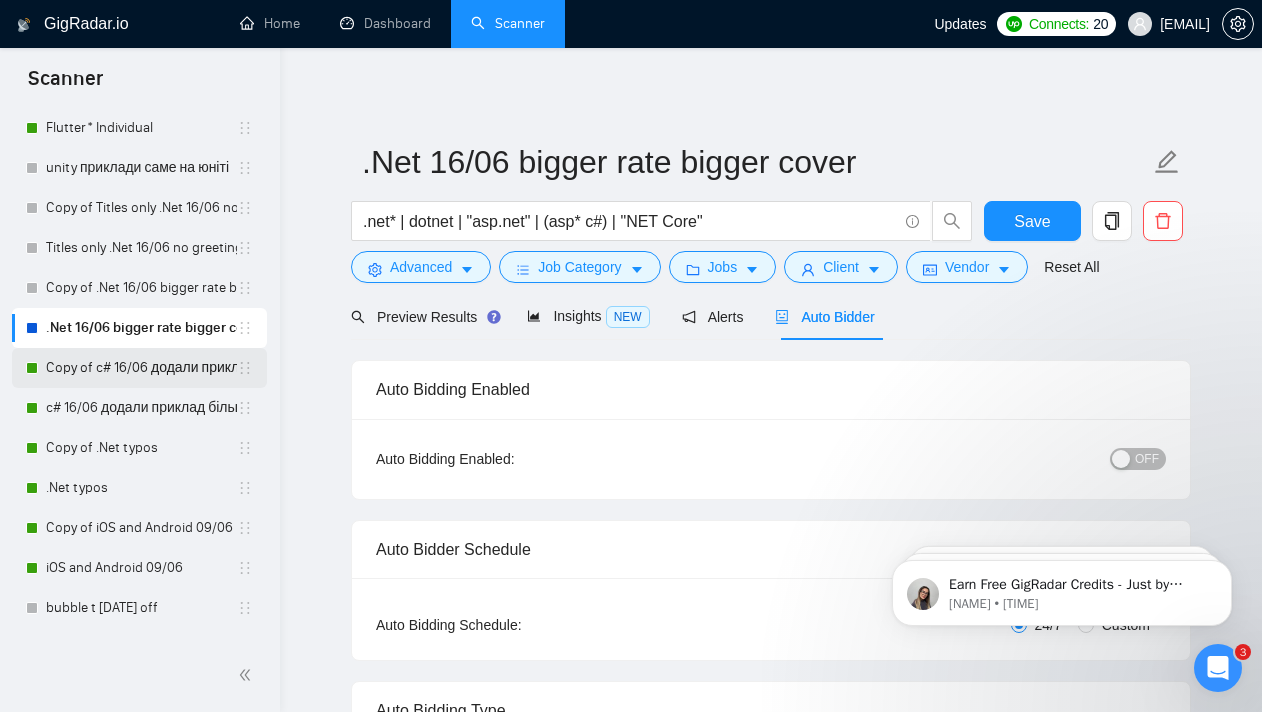 click on "Copy of c# 16/06 додали приклад більший кавер" at bounding box center [141, 368] 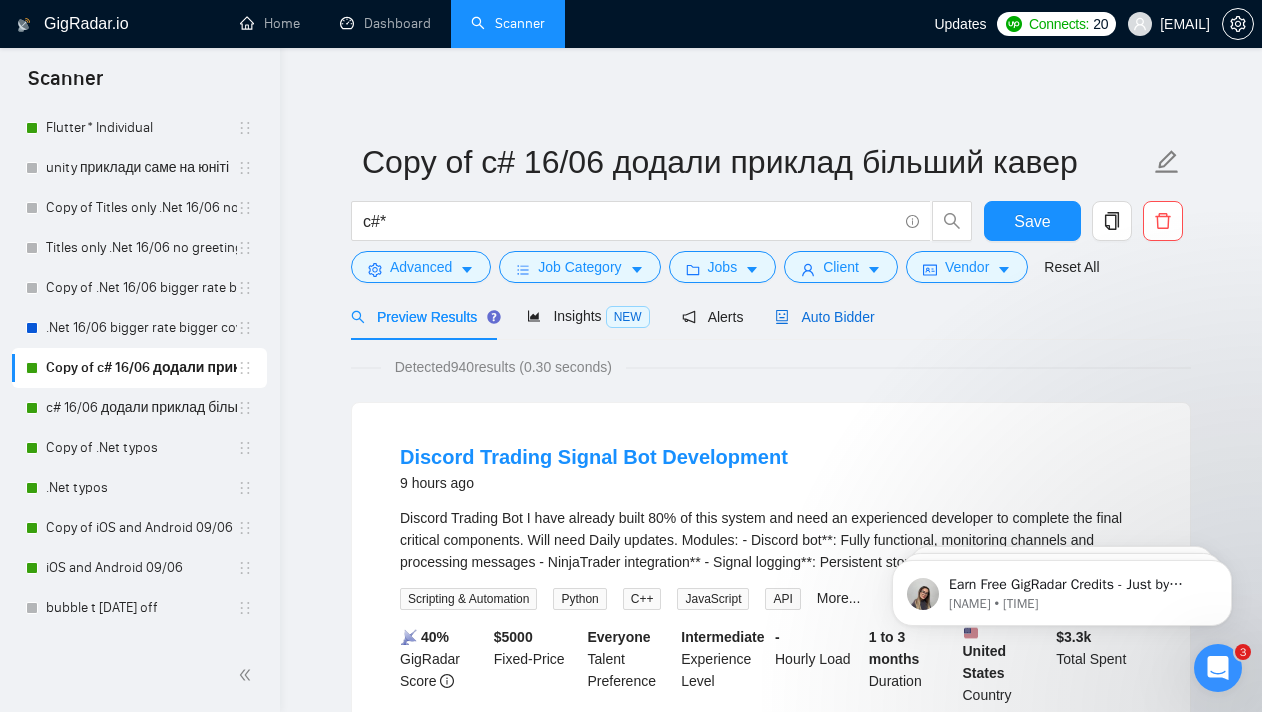 click on "Auto Bidder" at bounding box center (824, 317) 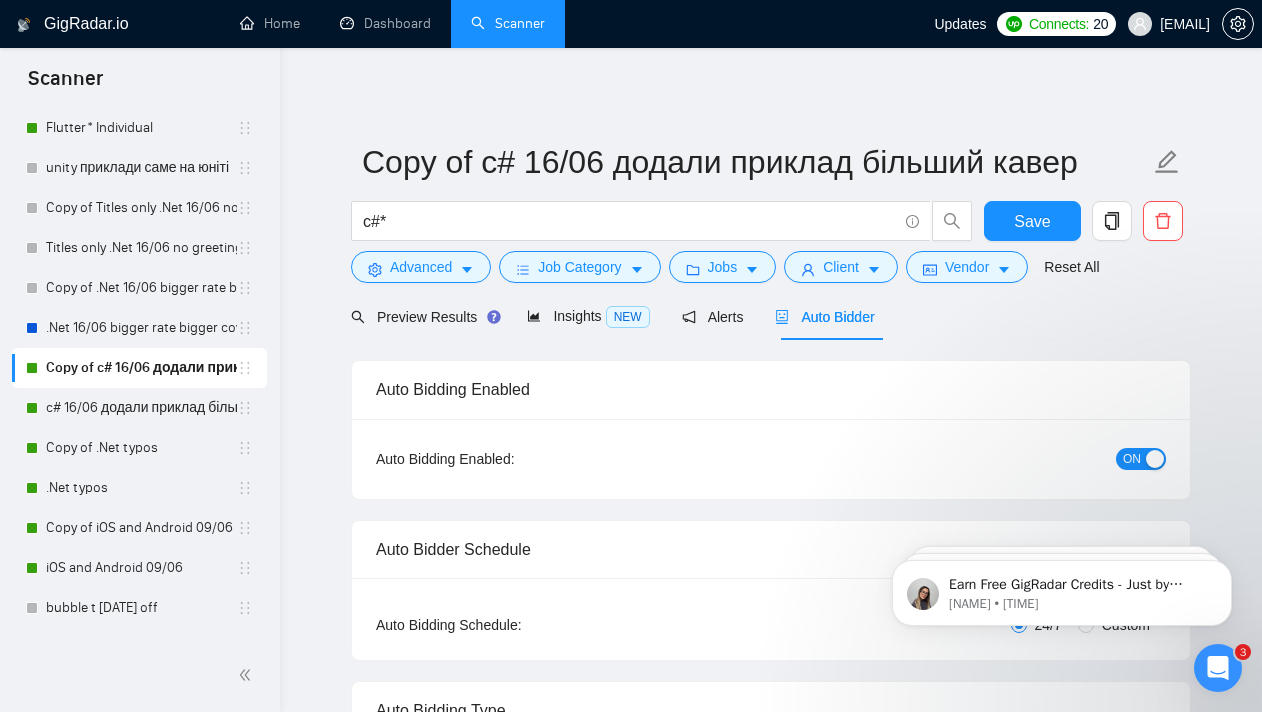 click at bounding box center [1155, 459] 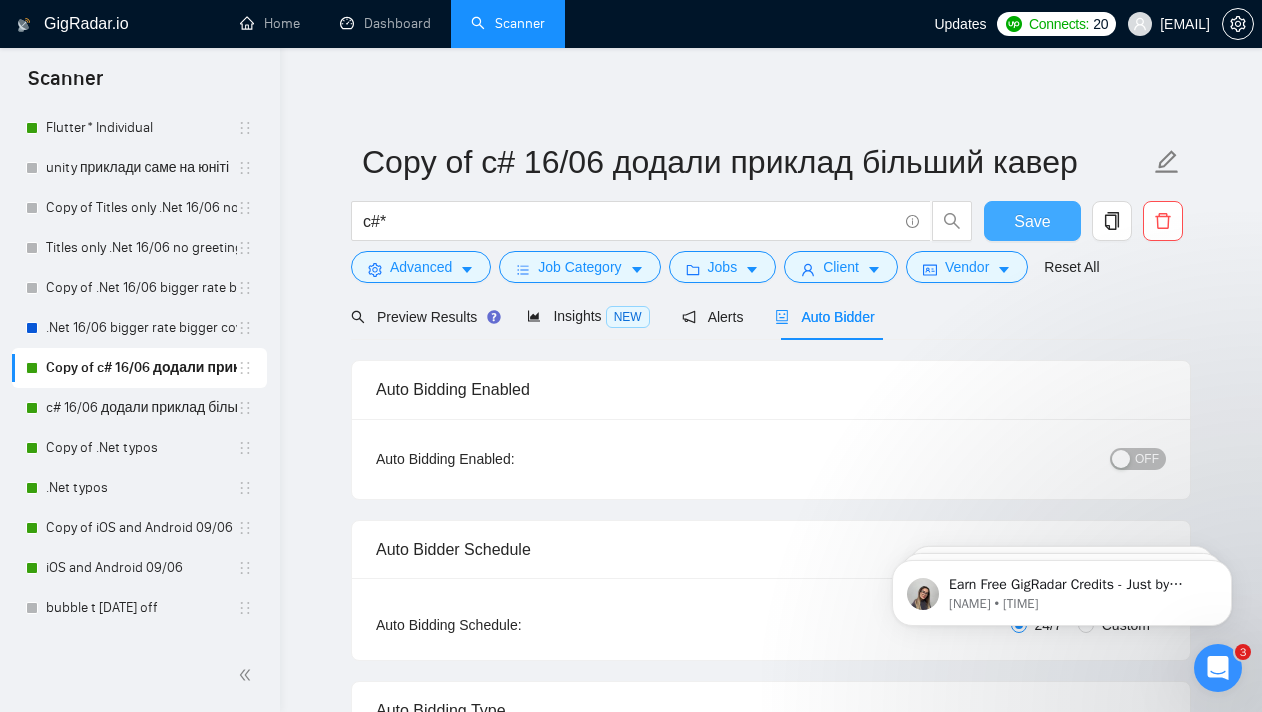 click on "Save" at bounding box center [1032, 221] 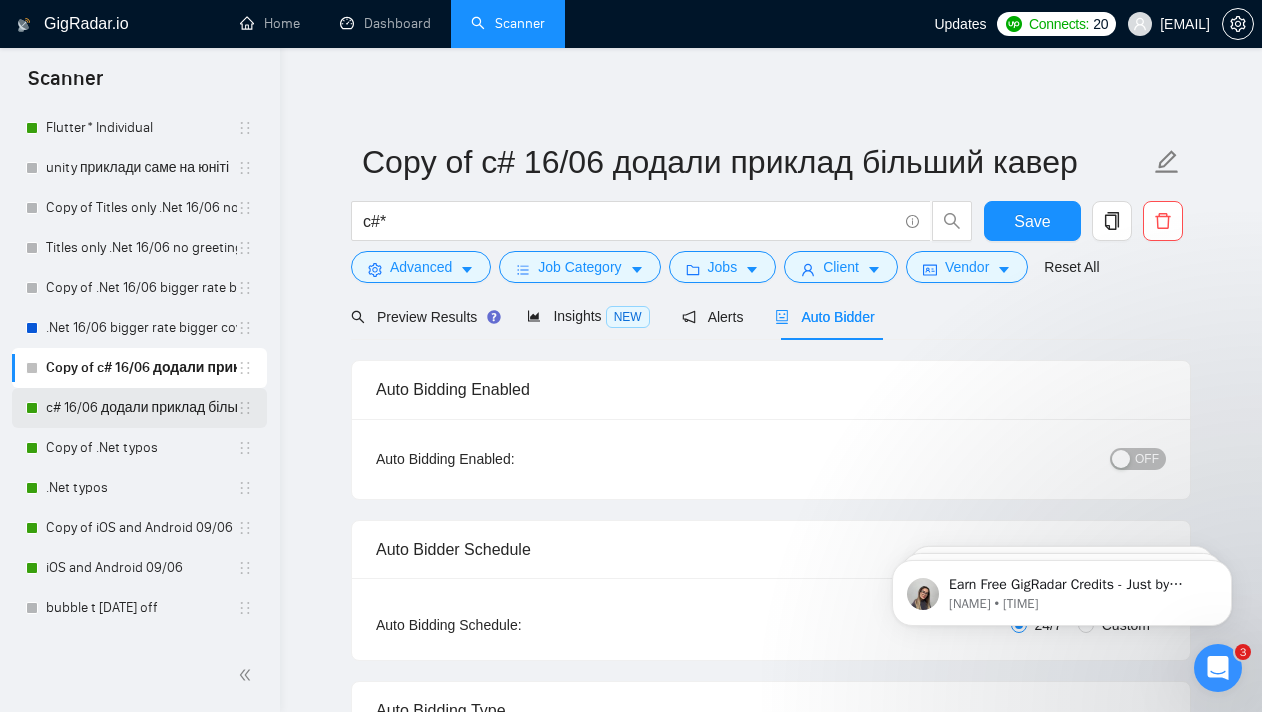 click on "c# 16/06 додали приклад більший кавер" at bounding box center (141, 408) 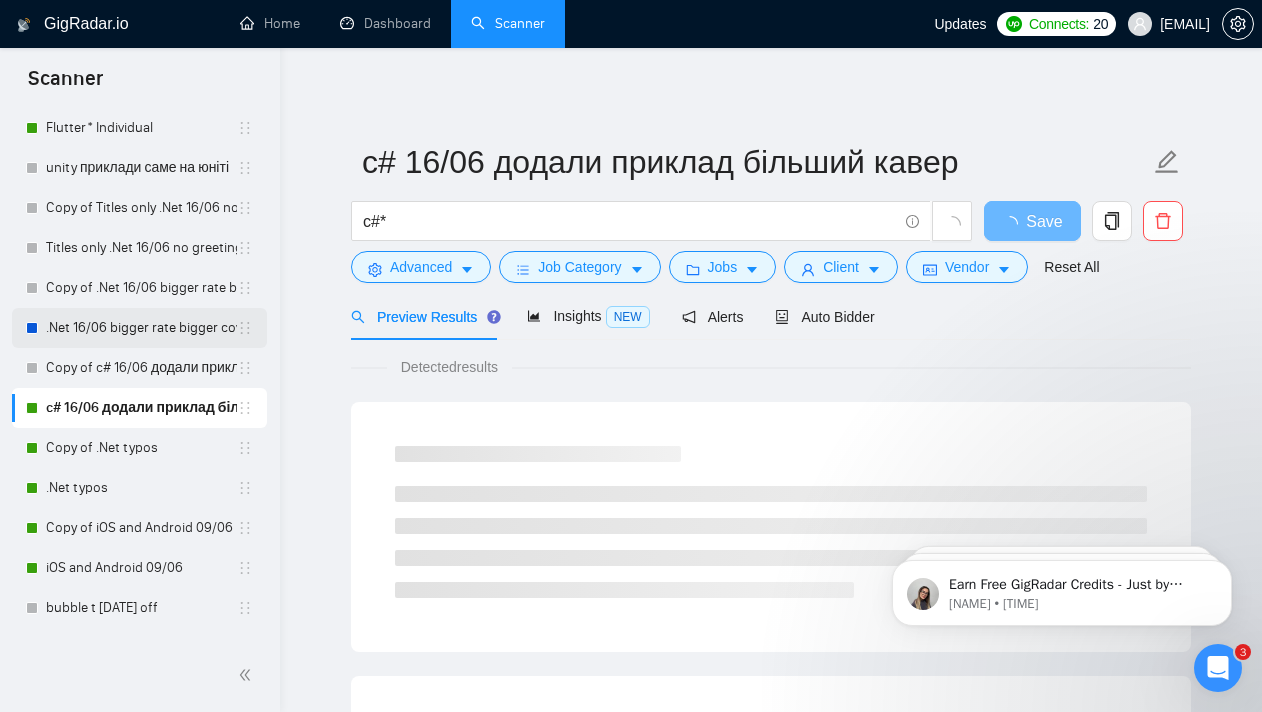 click on ".Net 16/06 bigger rate bigger cover" at bounding box center (141, 328) 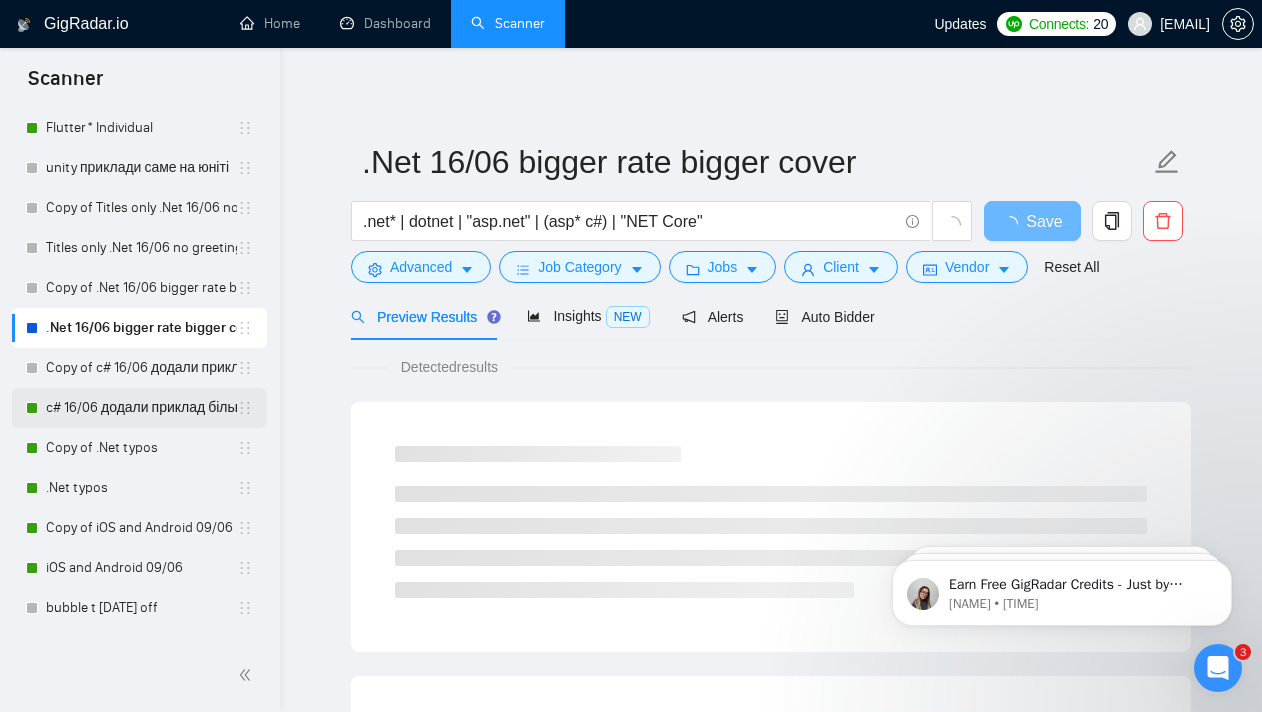 click on "c# 16/06 додали приклад більший кавер" at bounding box center [141, 408] 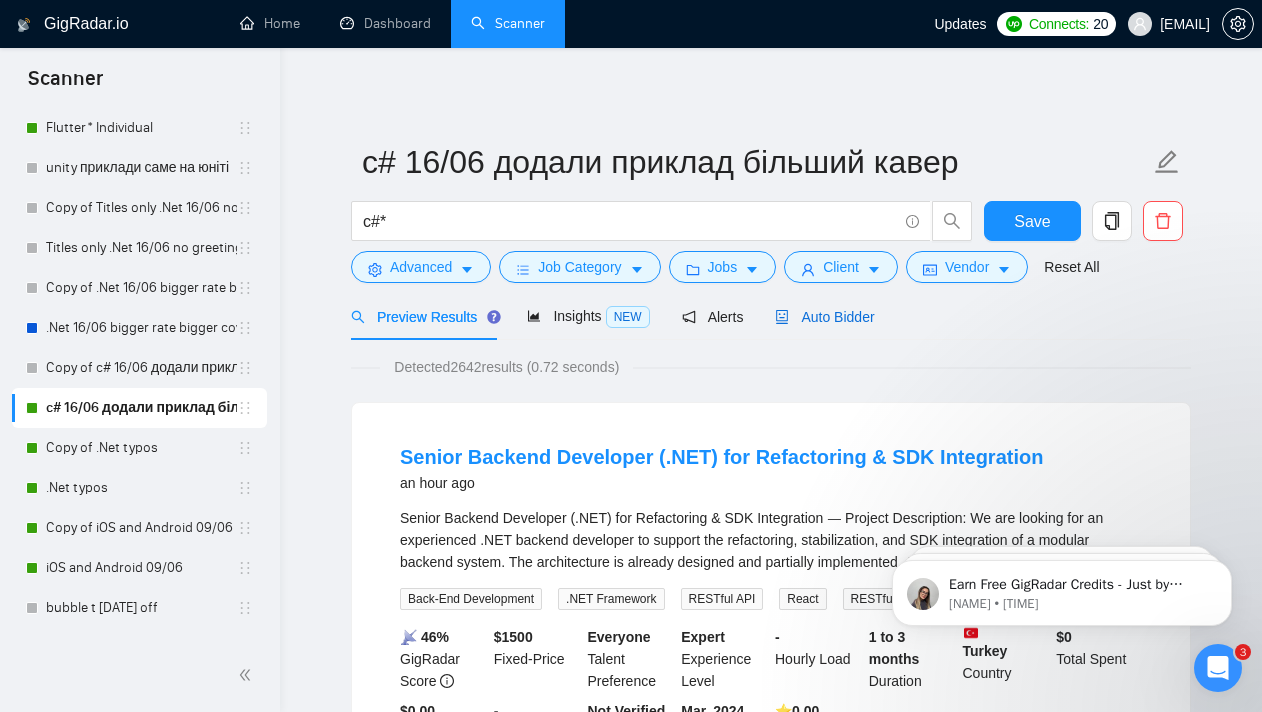click on "Auto Bidder" at bounding box center (824, 317) 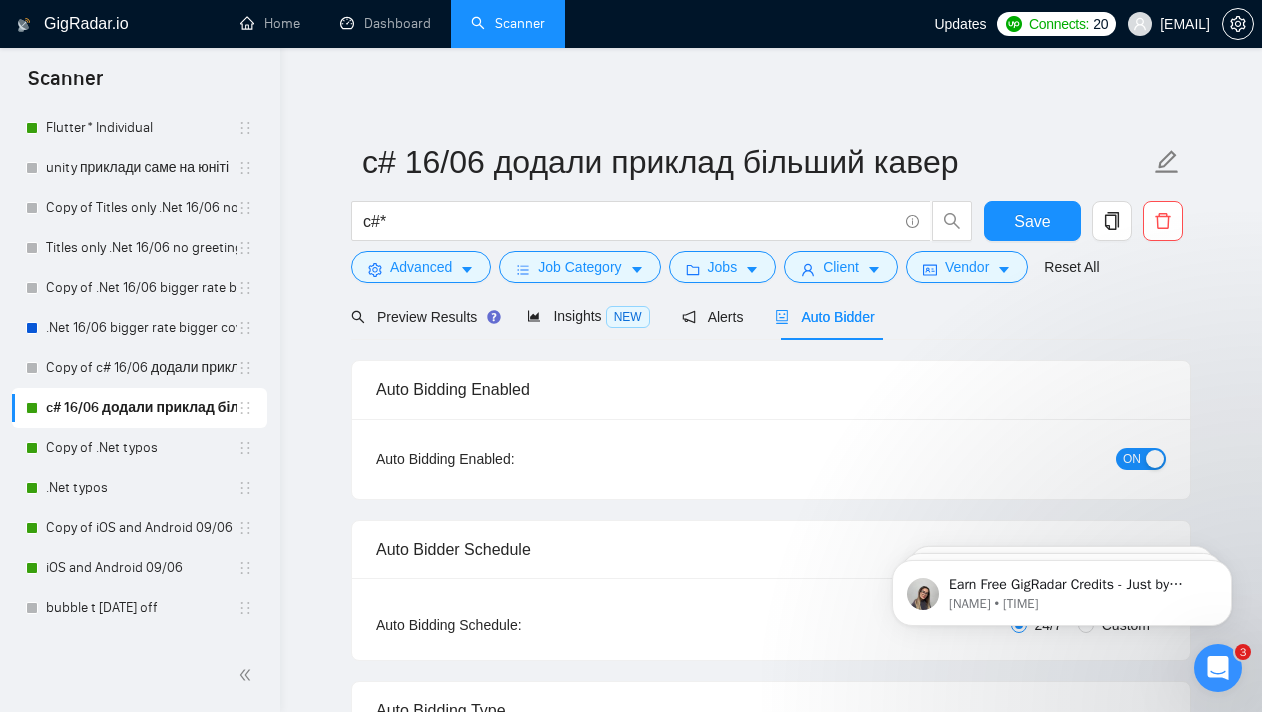 click at bounding box center [1155, 459] 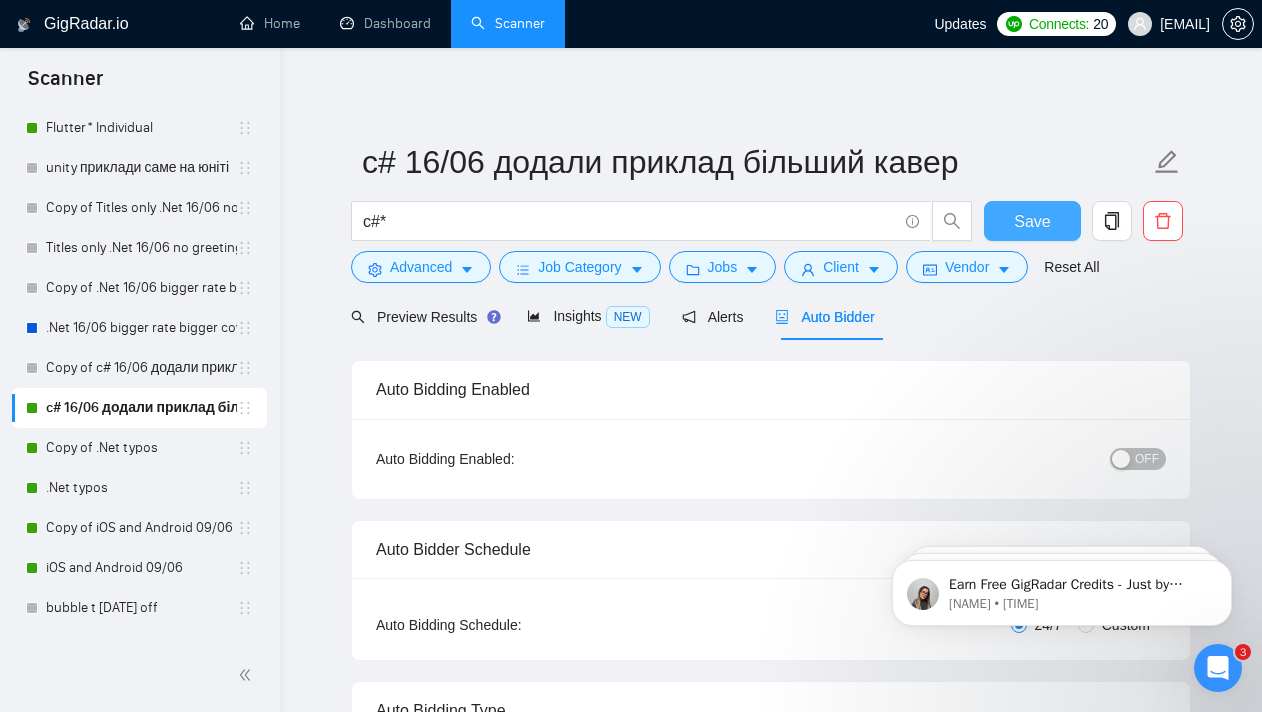click on "Save" at bounding box center [1032, 221] 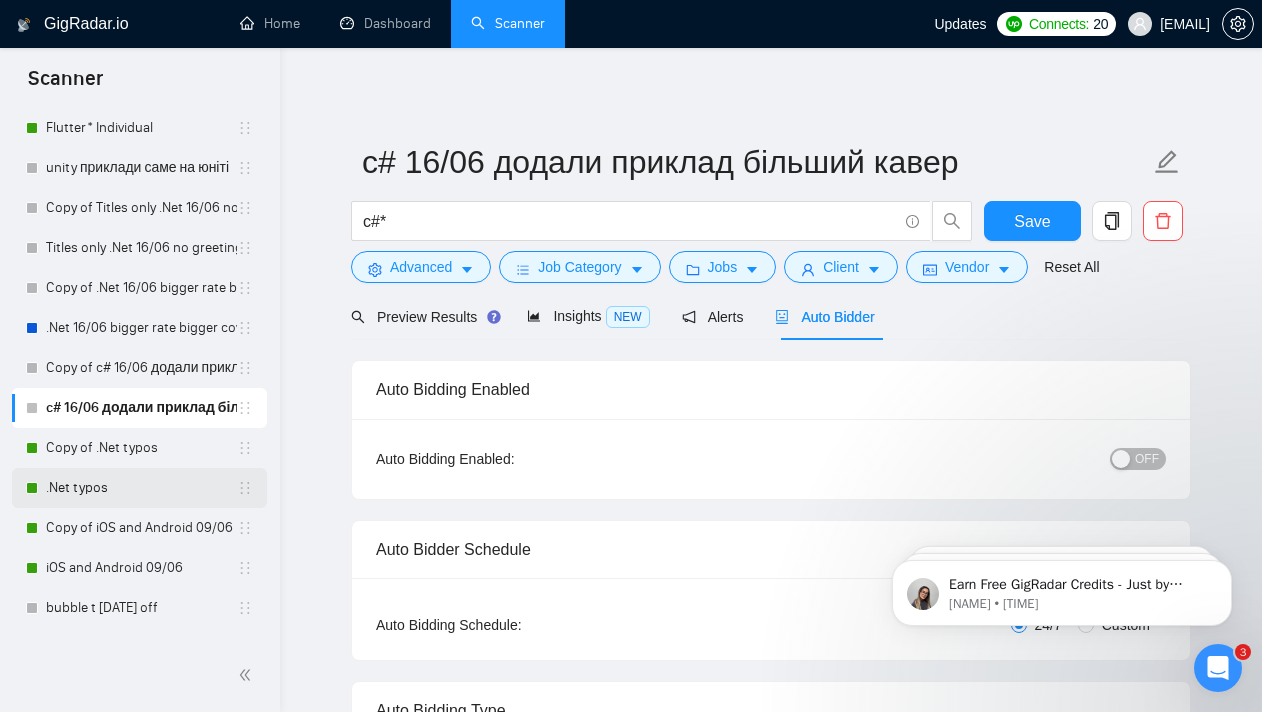 click on ".Net typos" at bounding box center (141, 488) 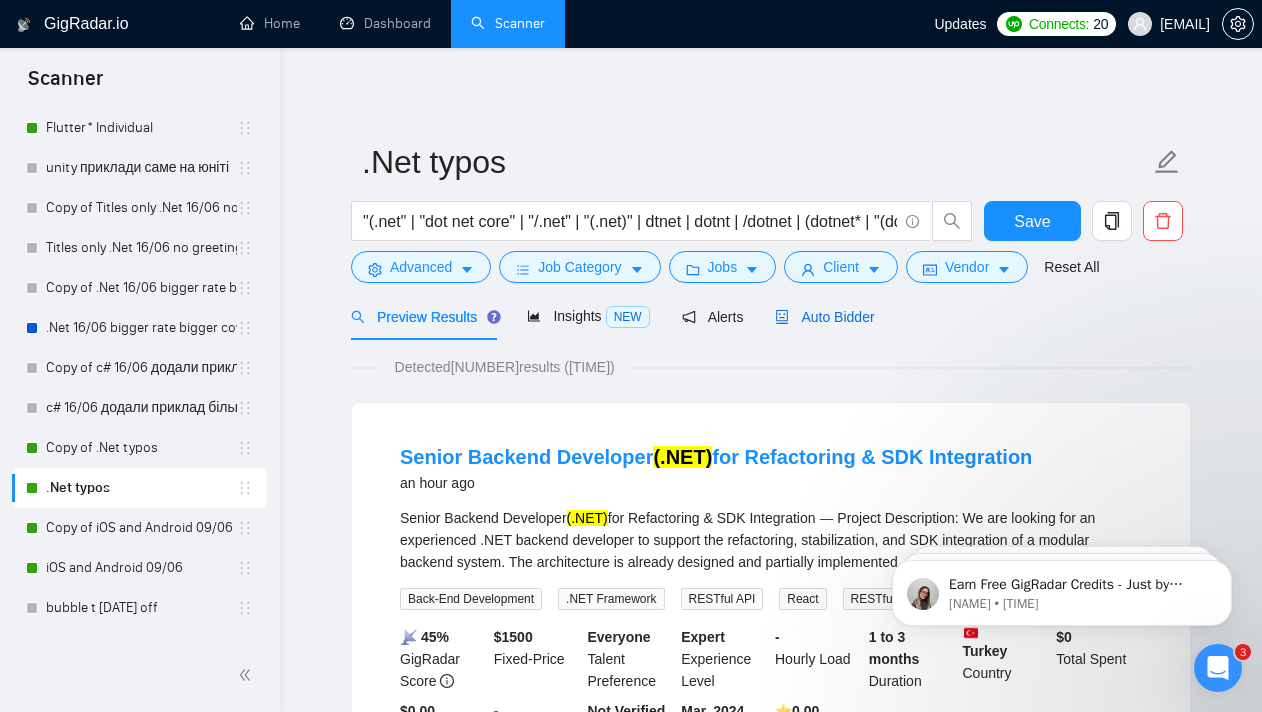 click on "Auto Bidder" at bounding box center [824, 317] 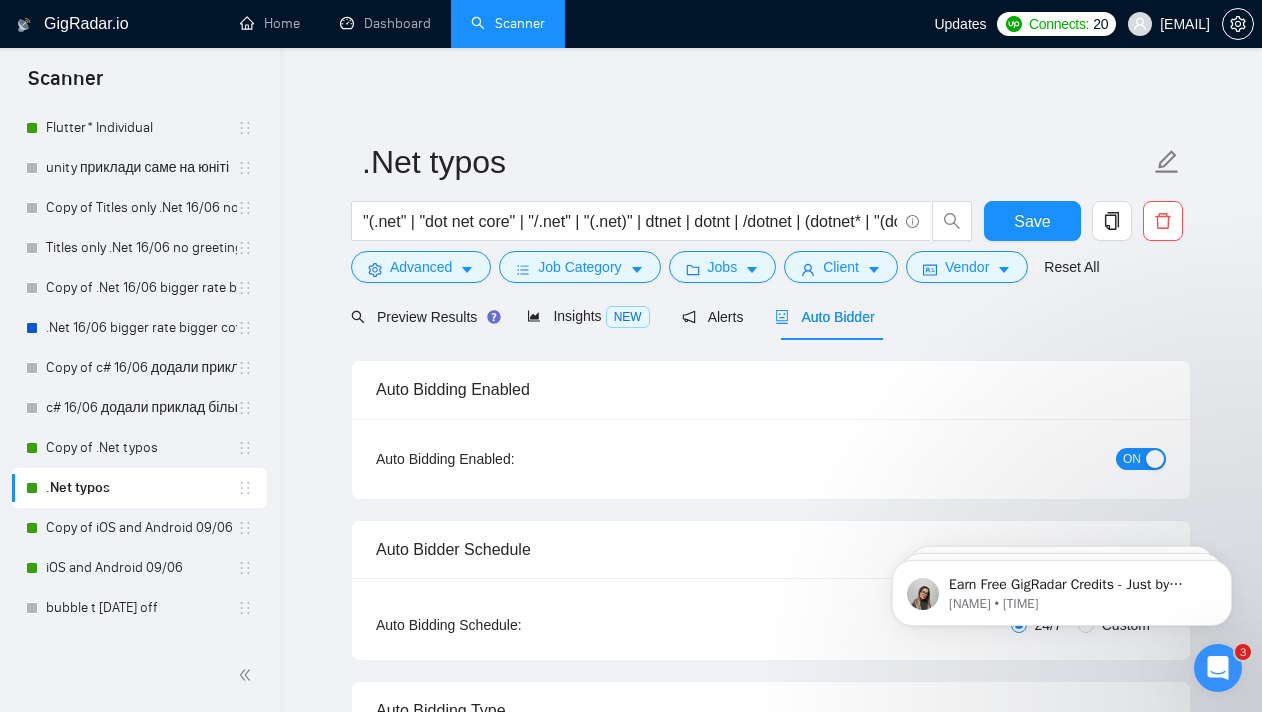 click at bounding box center (1155, 459) 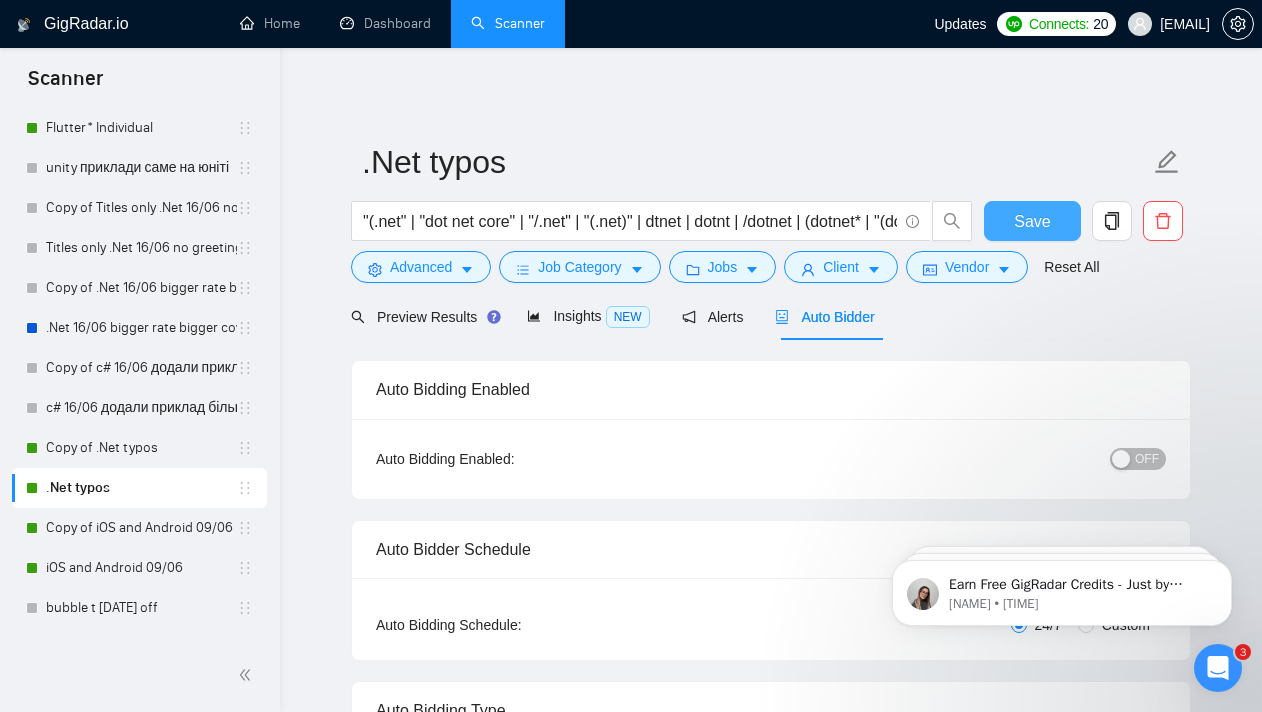 click on "Save" at bounding box center [1032, 221] 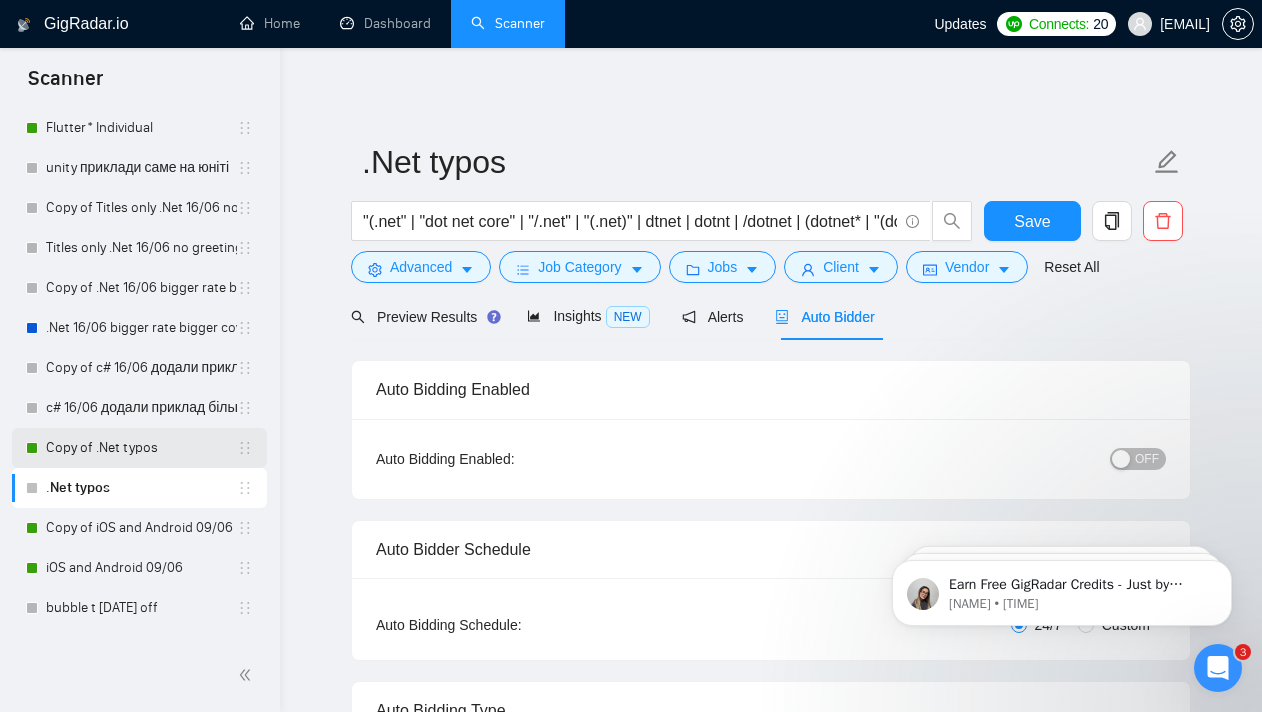 click on "Copy of .Net typos" at bounding box center (141, 448) 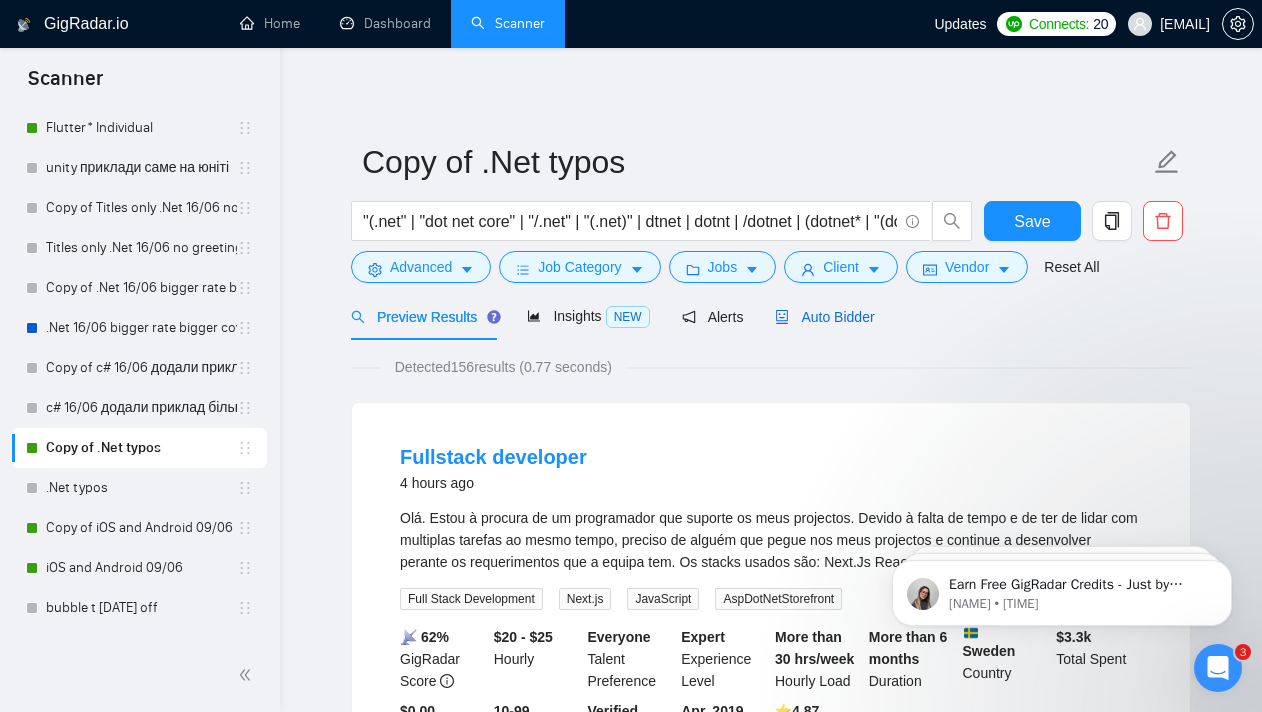 click on "Auto Bidder" at bounding box center (824, 317) 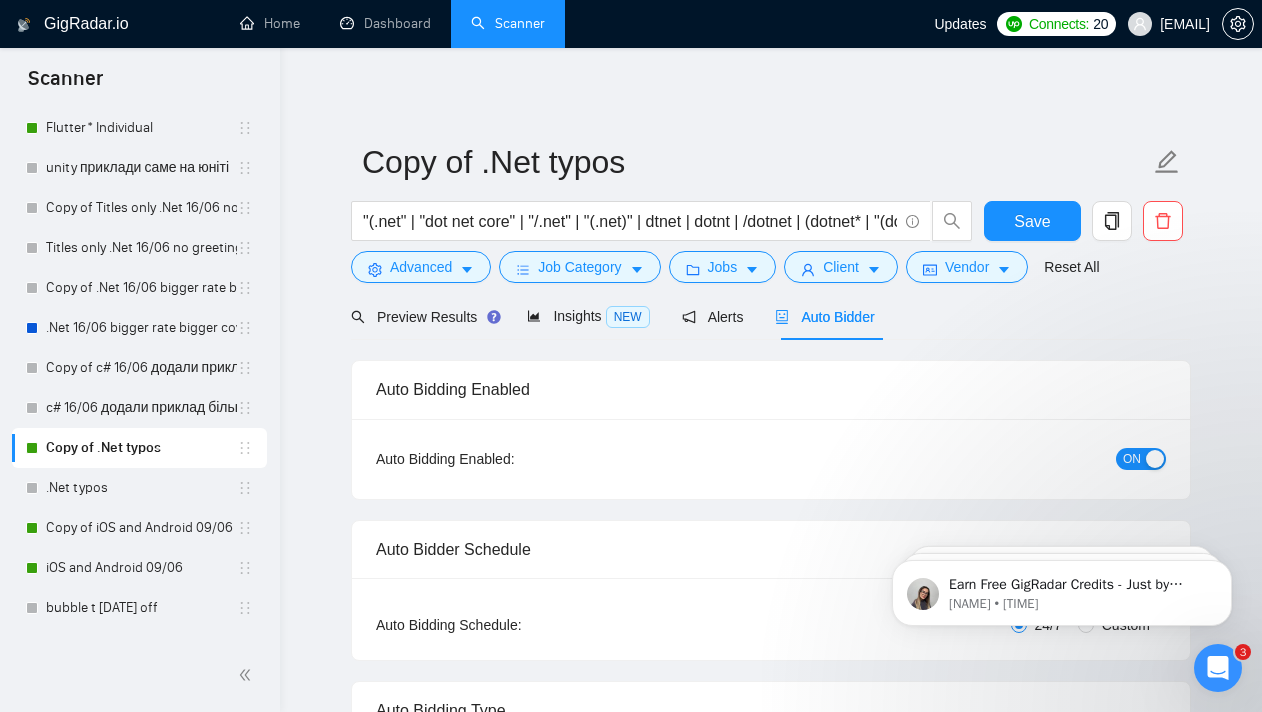 click at bounding box center (1155, 459) 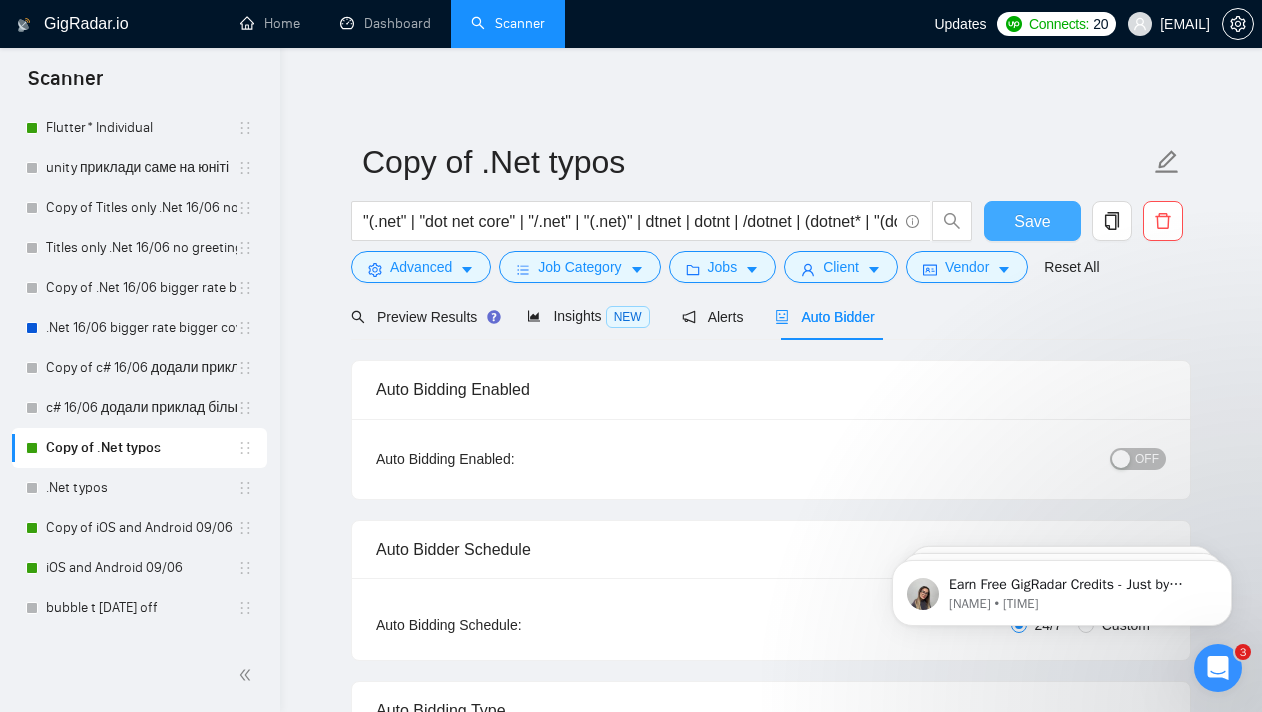click on "Save" at bounding box center [1032, 221] 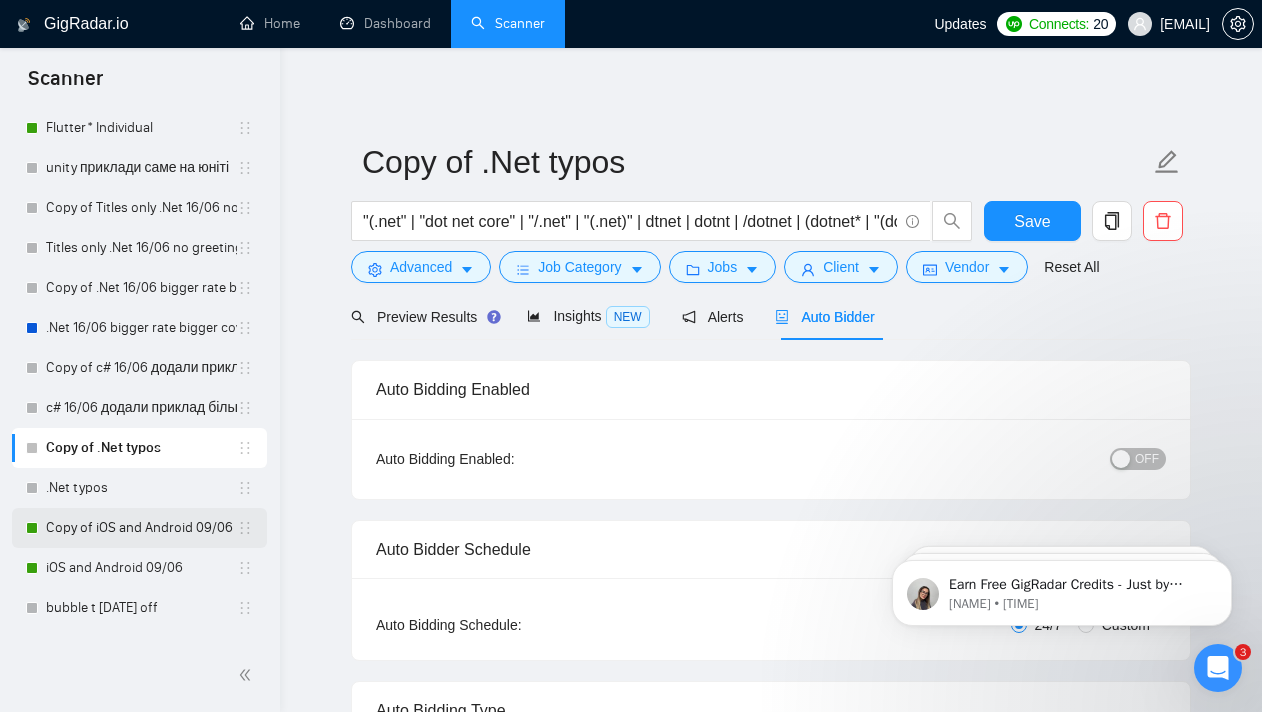 click on "Copy of iOS and Android 09/06" at bounding box center [141, 528] 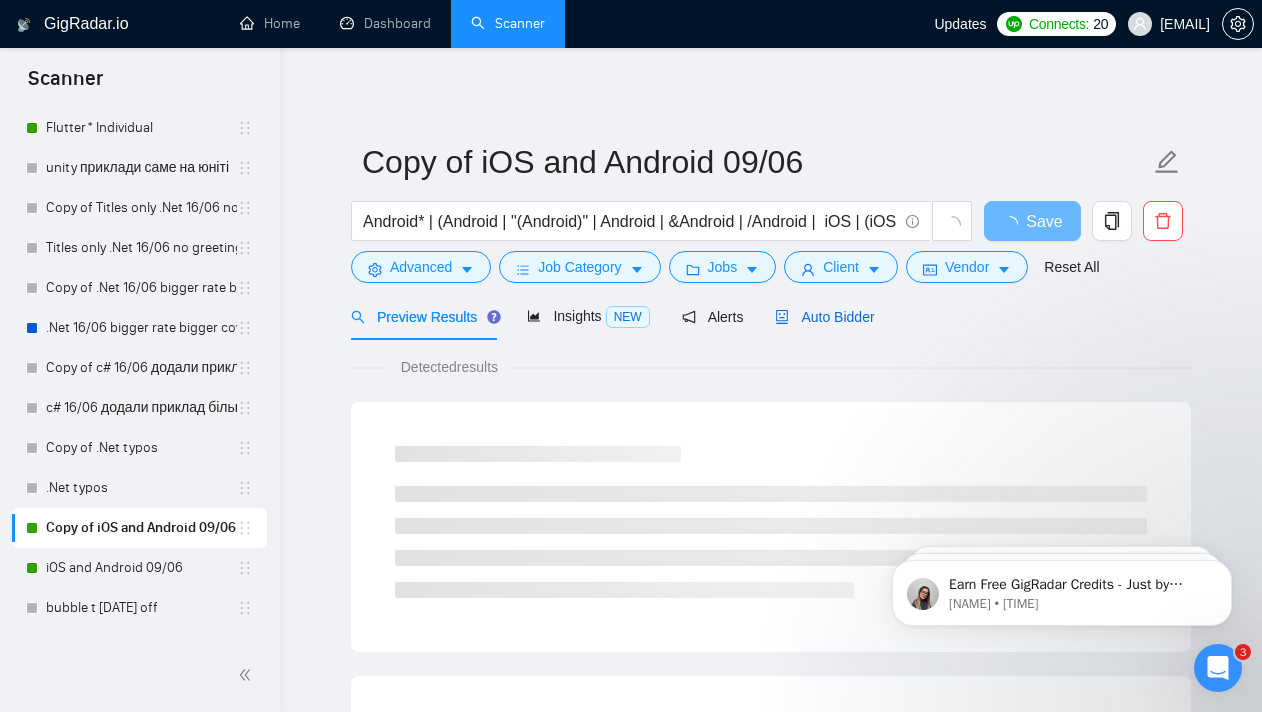 click on "Auto Bidder" at bounding box center (824, 317) 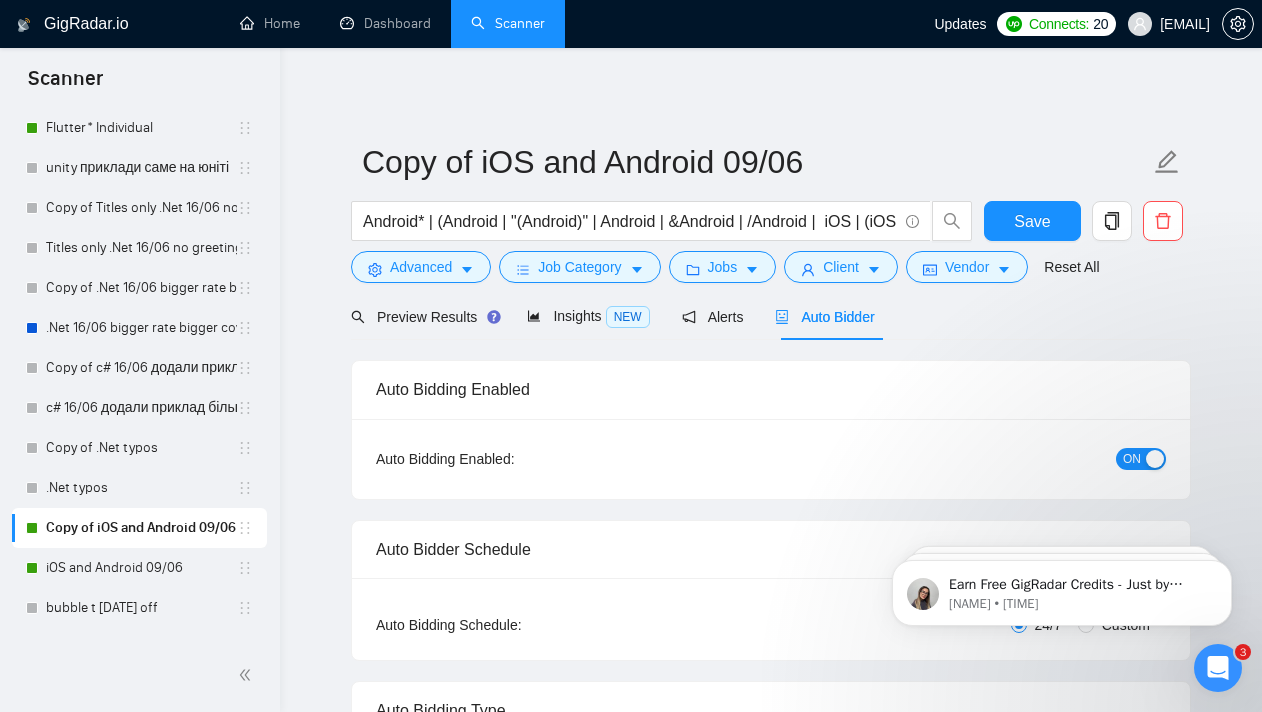 type 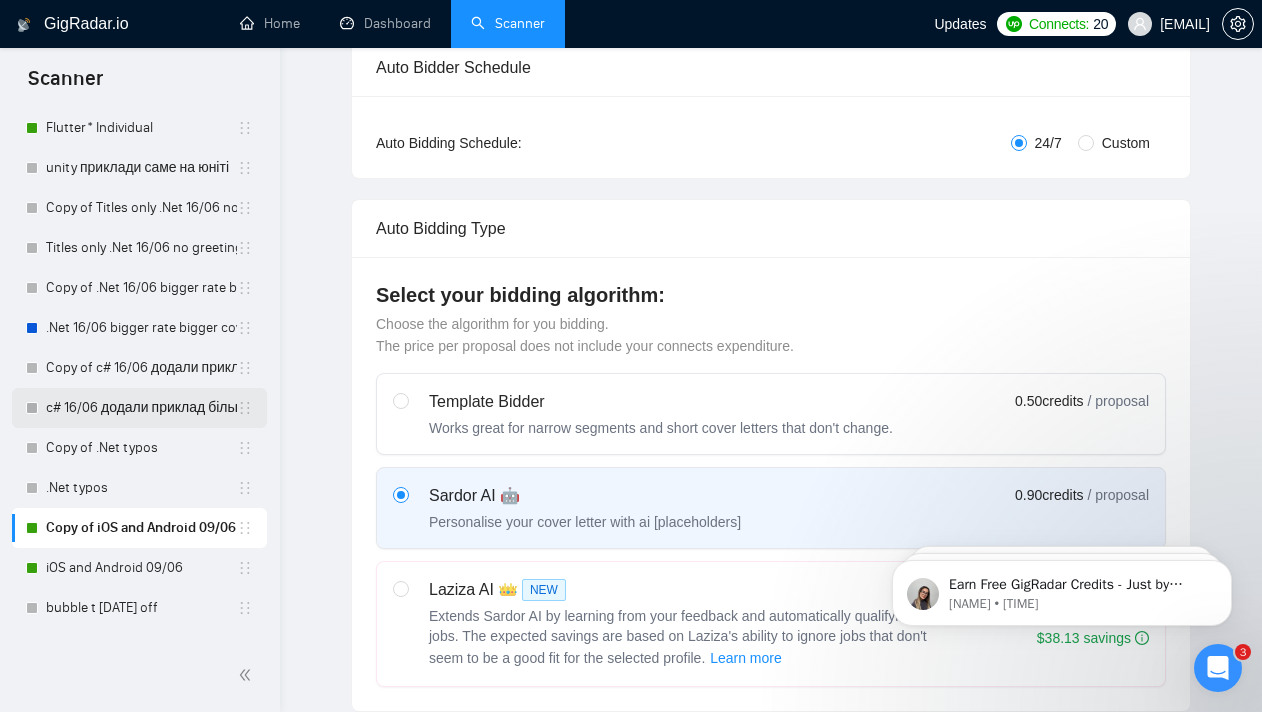 scroll, scrollTop: 0, scrollLeft: 0, axis: both 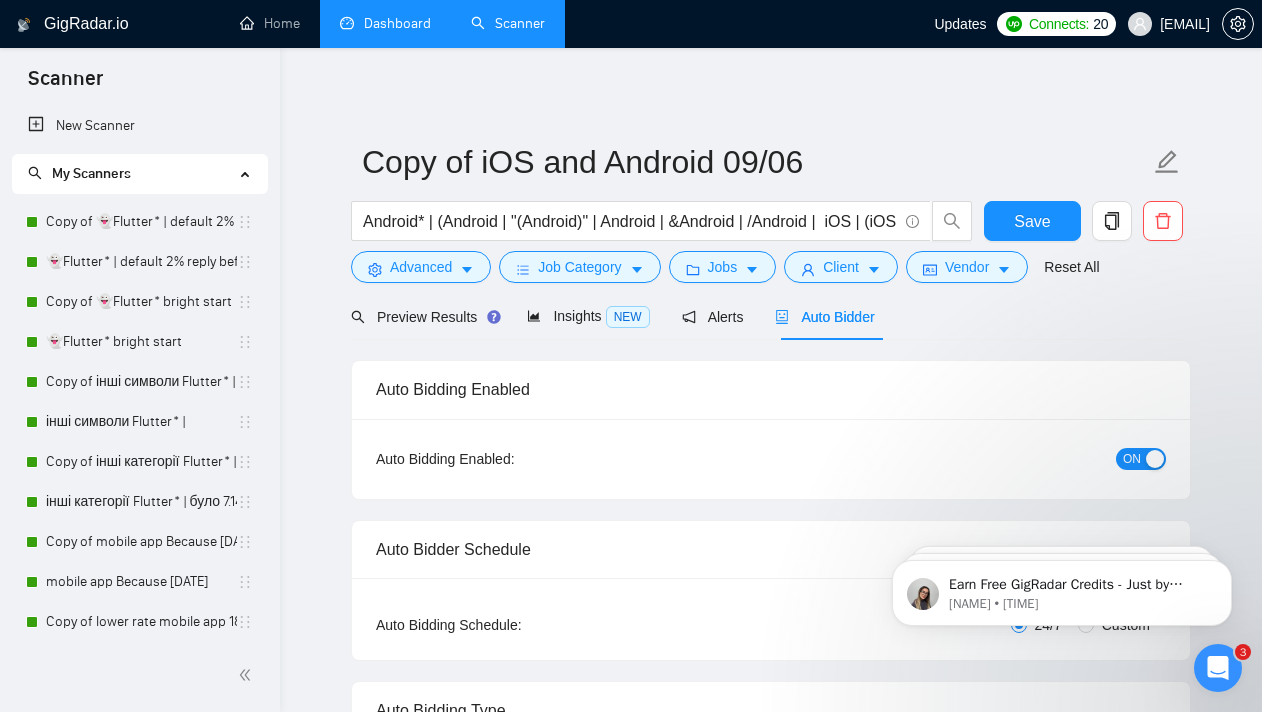 click on "Dashboard" at bounding box center (385, 23) 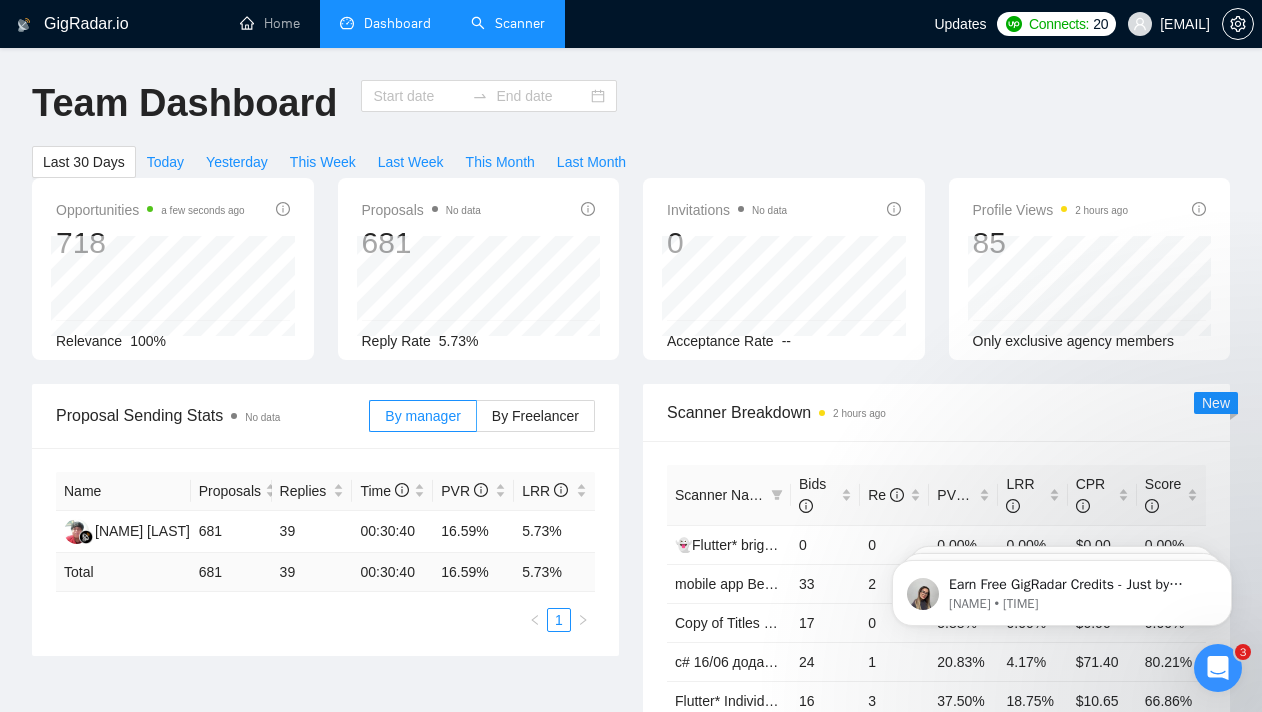 type on "2025-07-05" 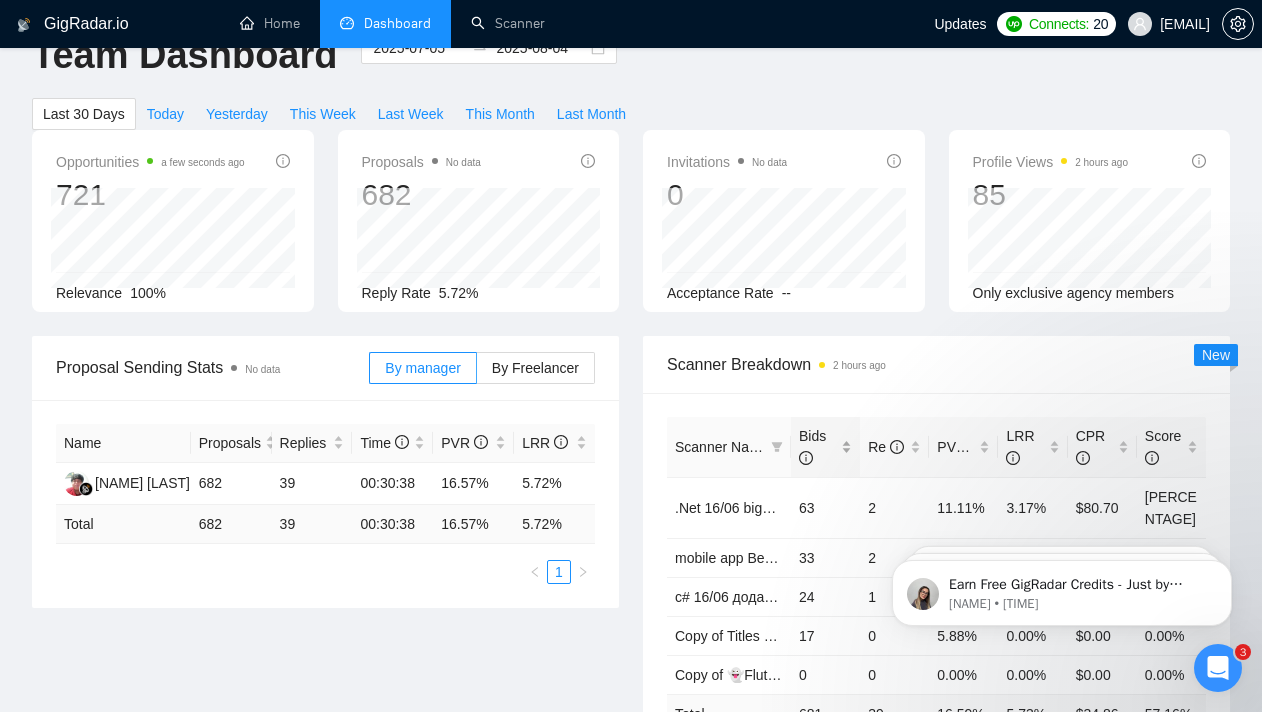 scroll, scrollTop: 0, scrollLeft: 0, axis: both 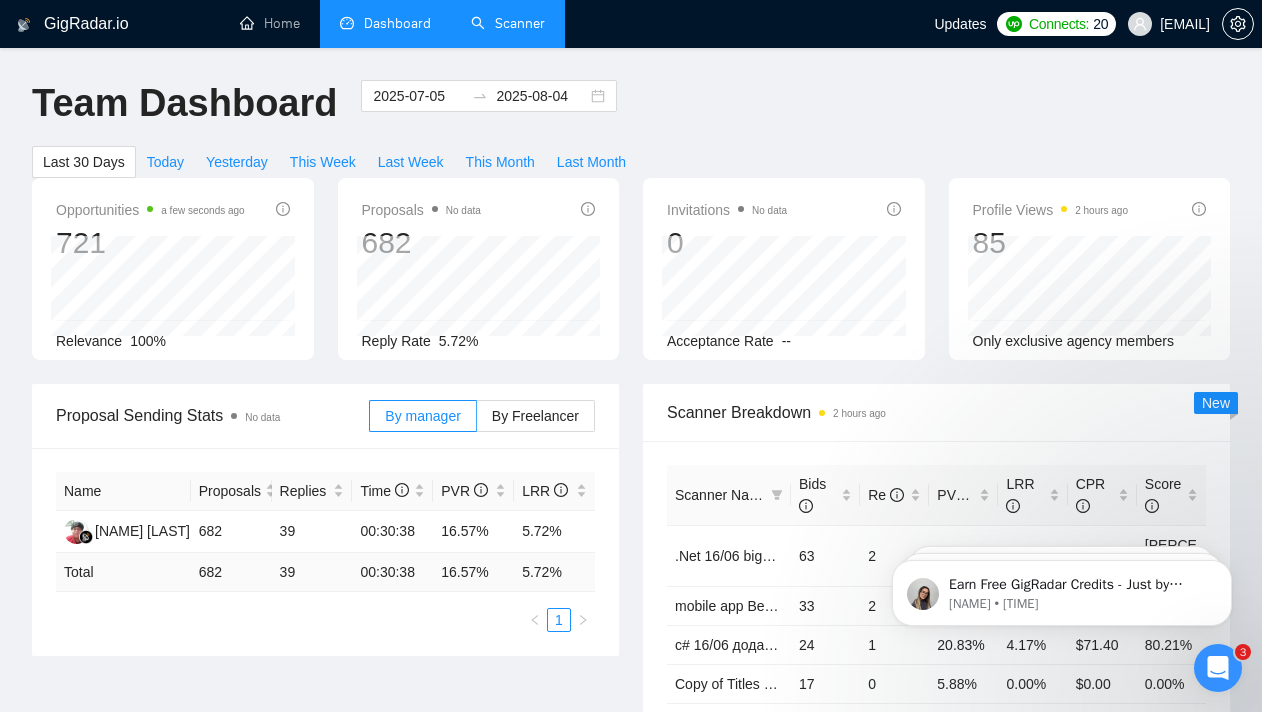 click on "Scanner" at bounding box center (508, 23) 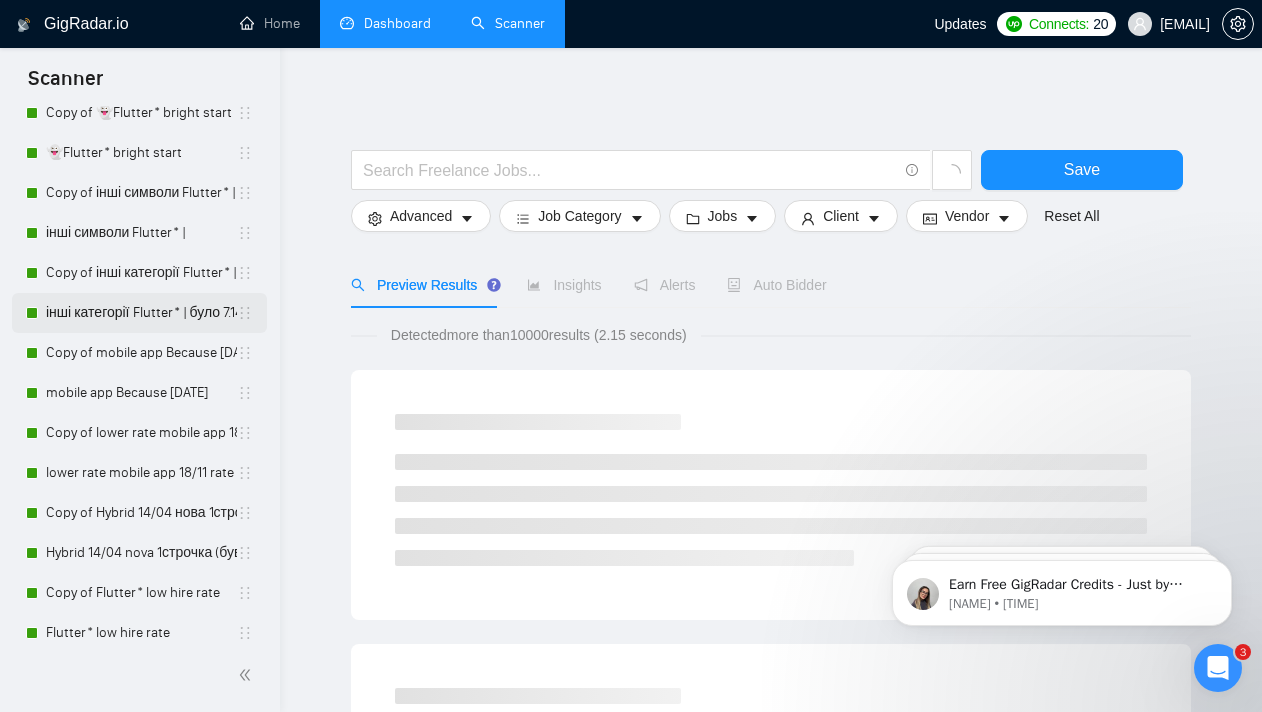 scroll, scrollTop: 153, scrollLeft: 0, axis: vertical 